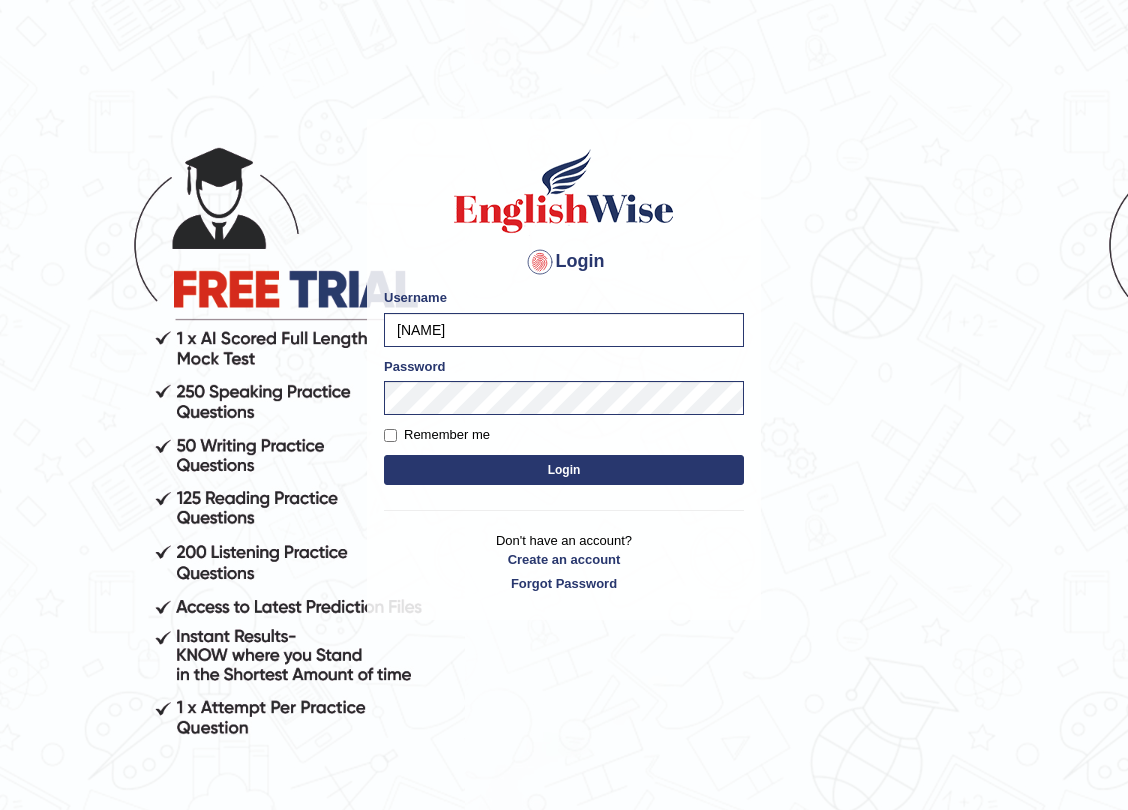 scroll, scrollTop: 0, scrollLeft: 0, axis: both 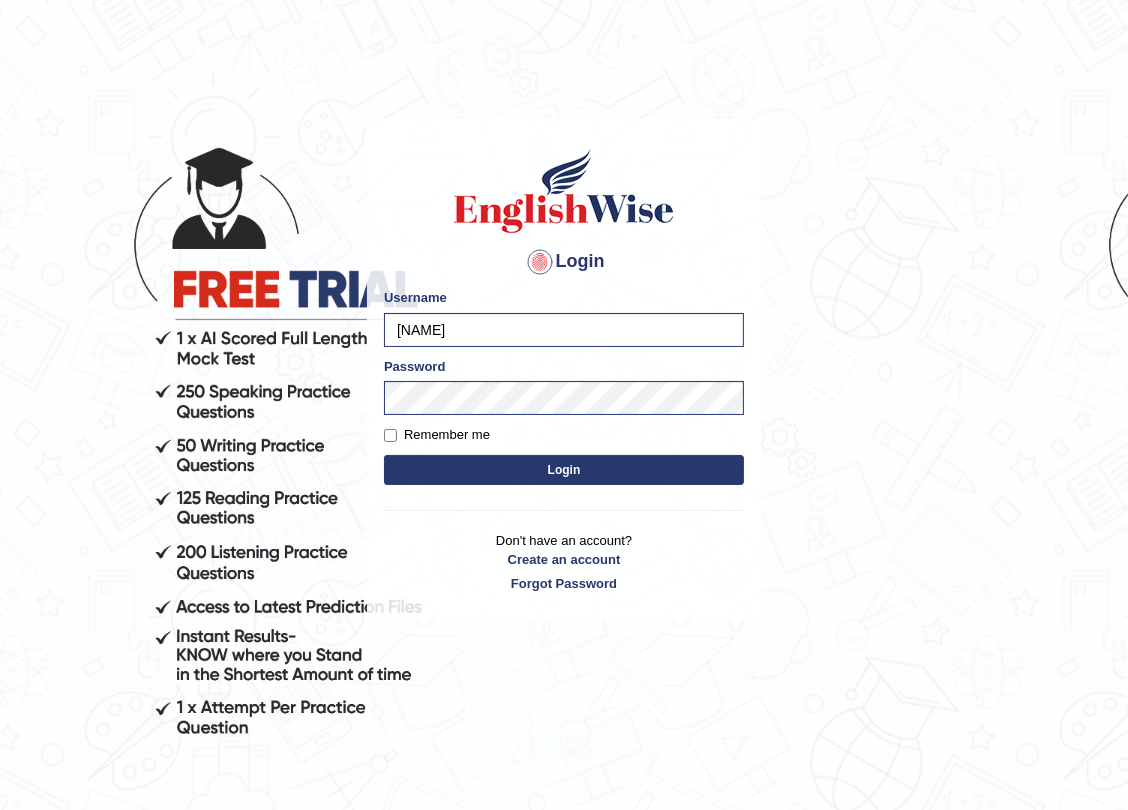 click on "[NAME]" at bounding box center [564, 330] 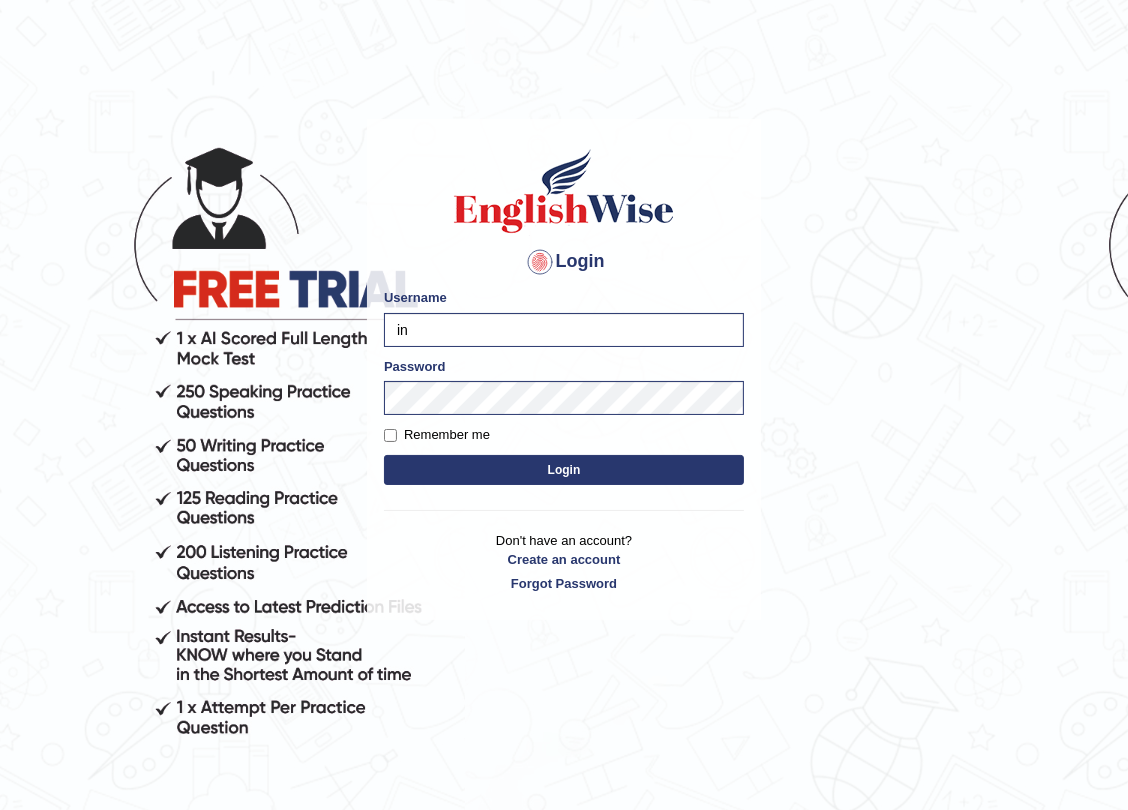 type on "i" 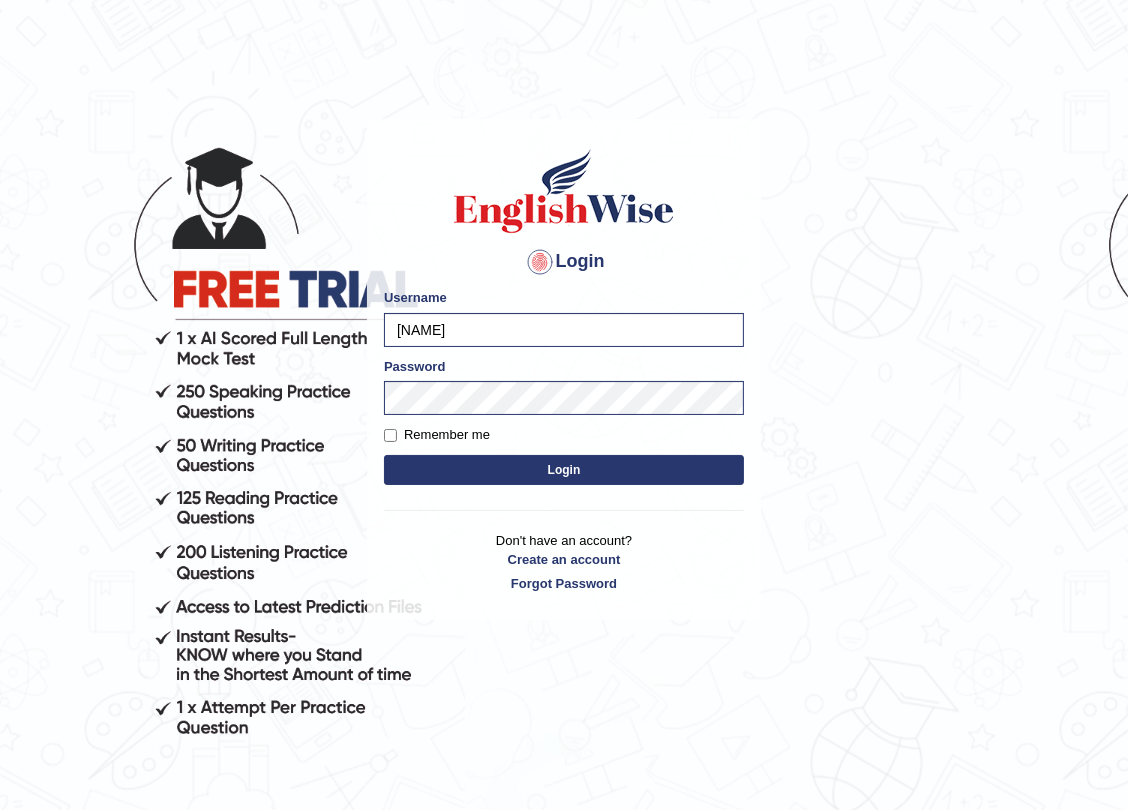 type on "sanjitk" 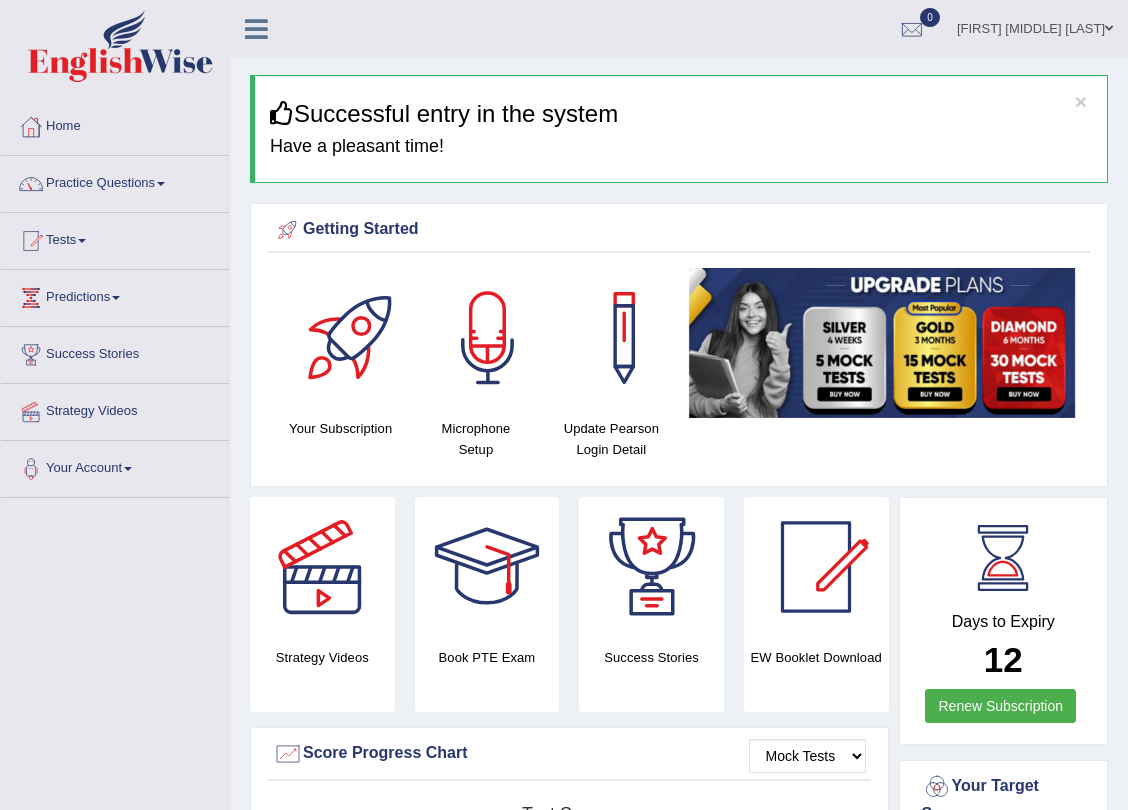 scroll, scrollTop: 0, scrollLeft: 0, axis: both 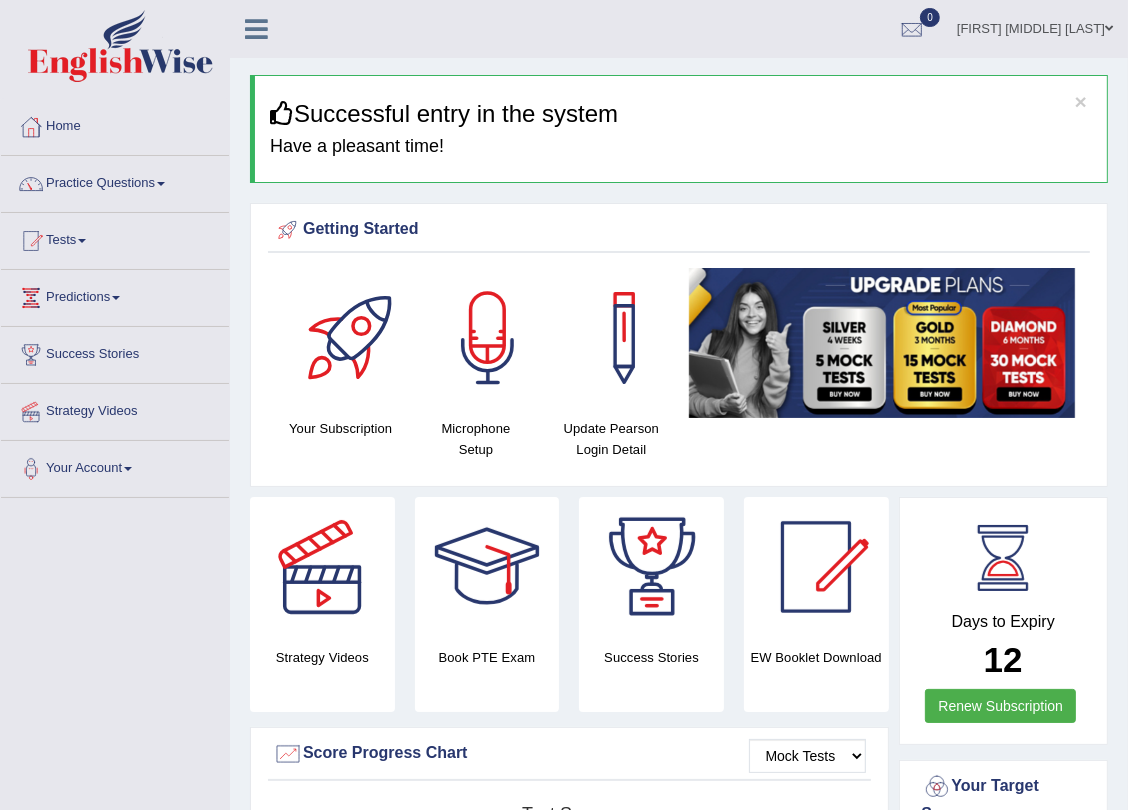 click on "Practice Questions" at bounding box center [115, 181] 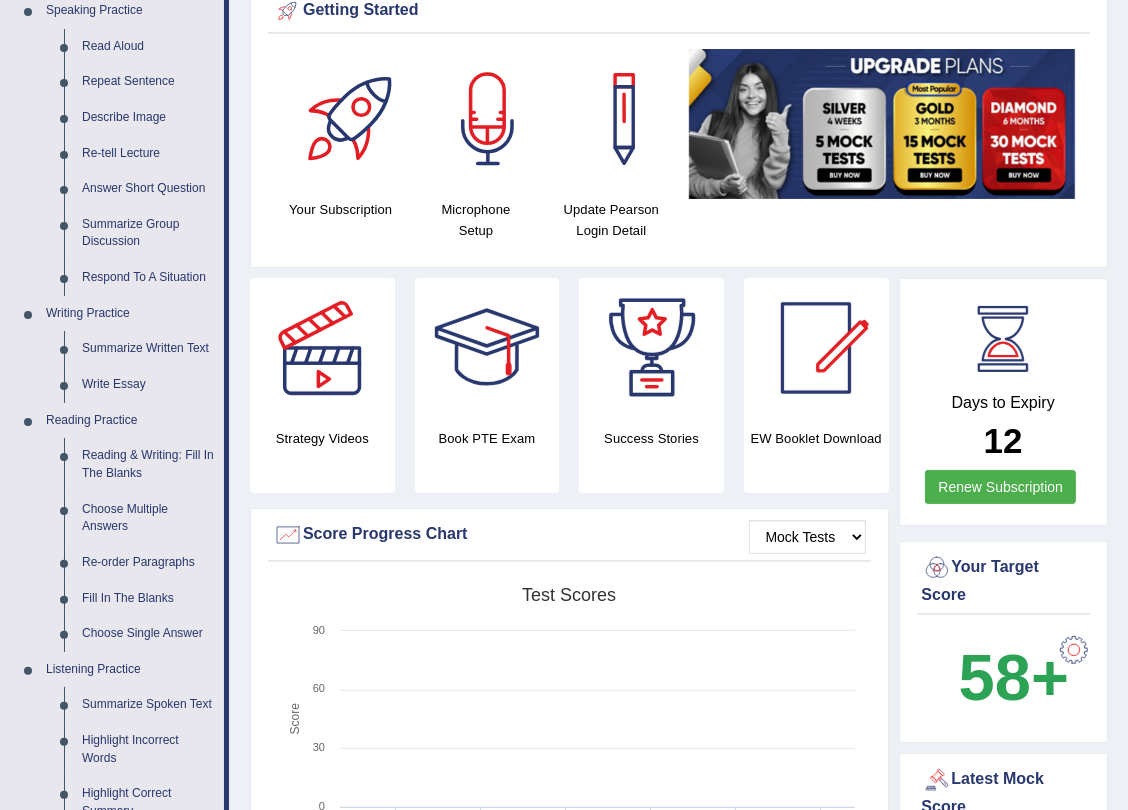 scroll, scrollTop: 0, scrollLeft: 0, axis: both 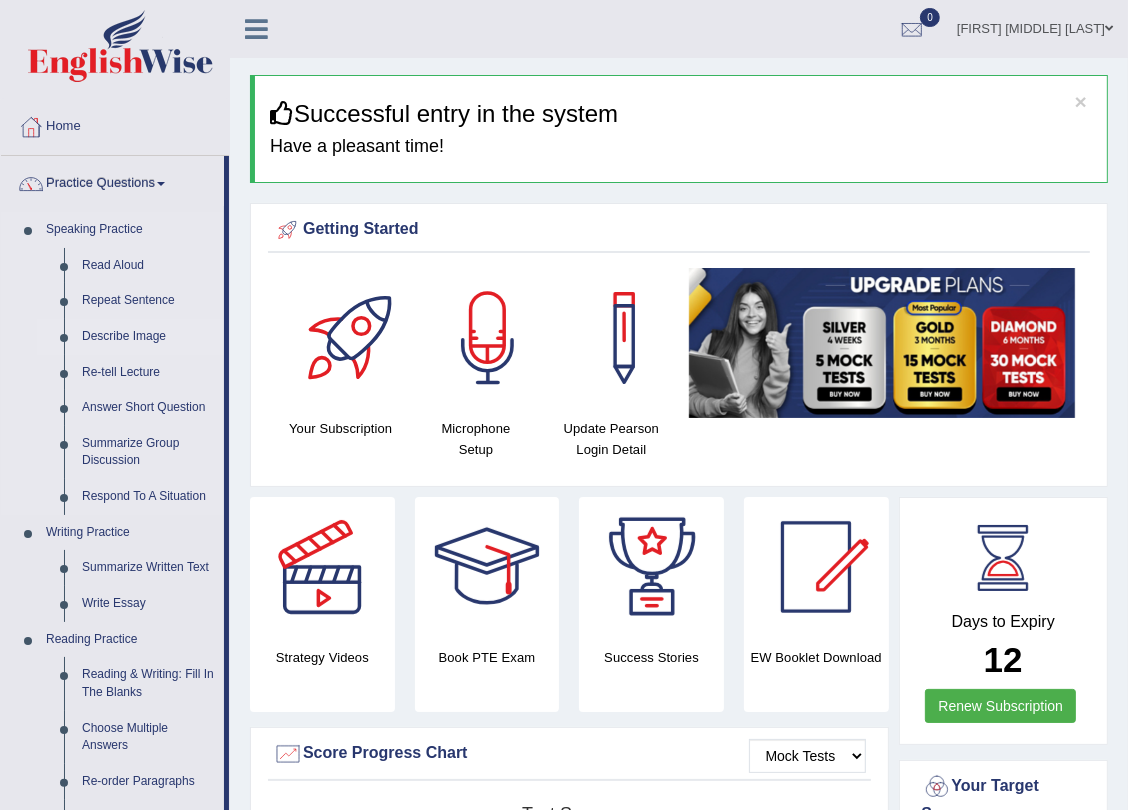 click on "Describe Image" at bounding box center [148, 337] 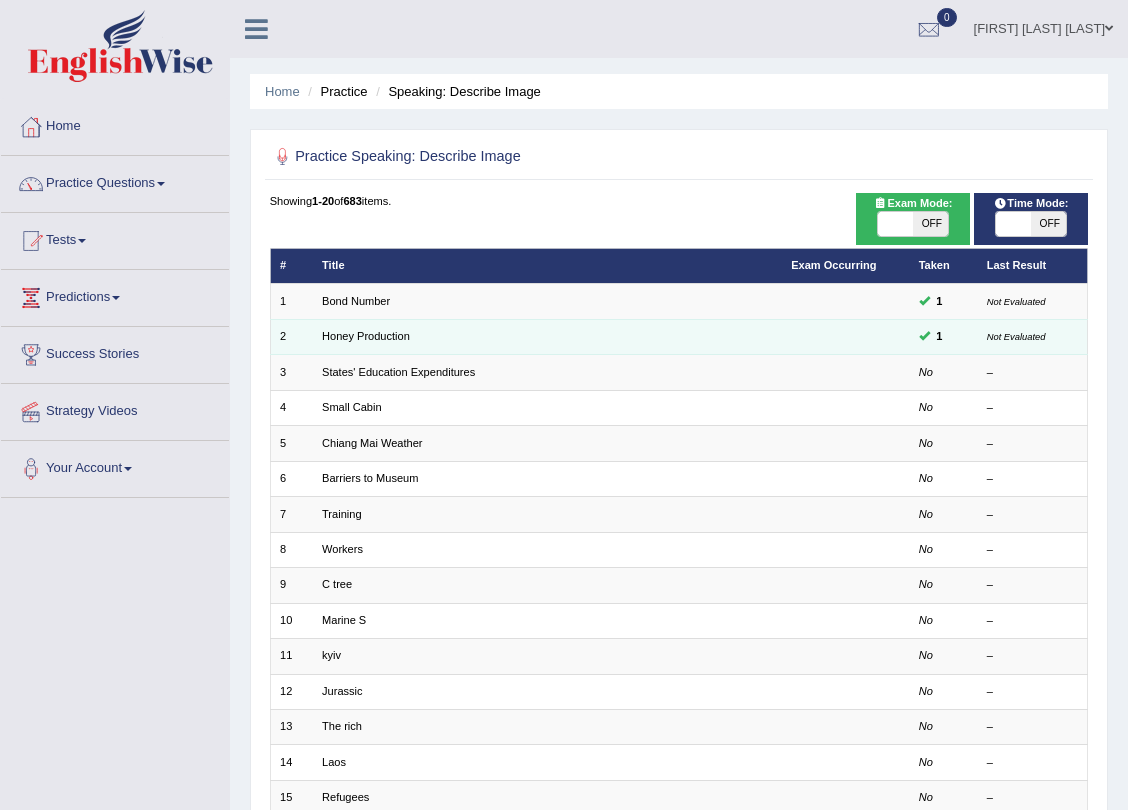 scroll, scrollTop: 0, scrollLeft: 0, axis: both 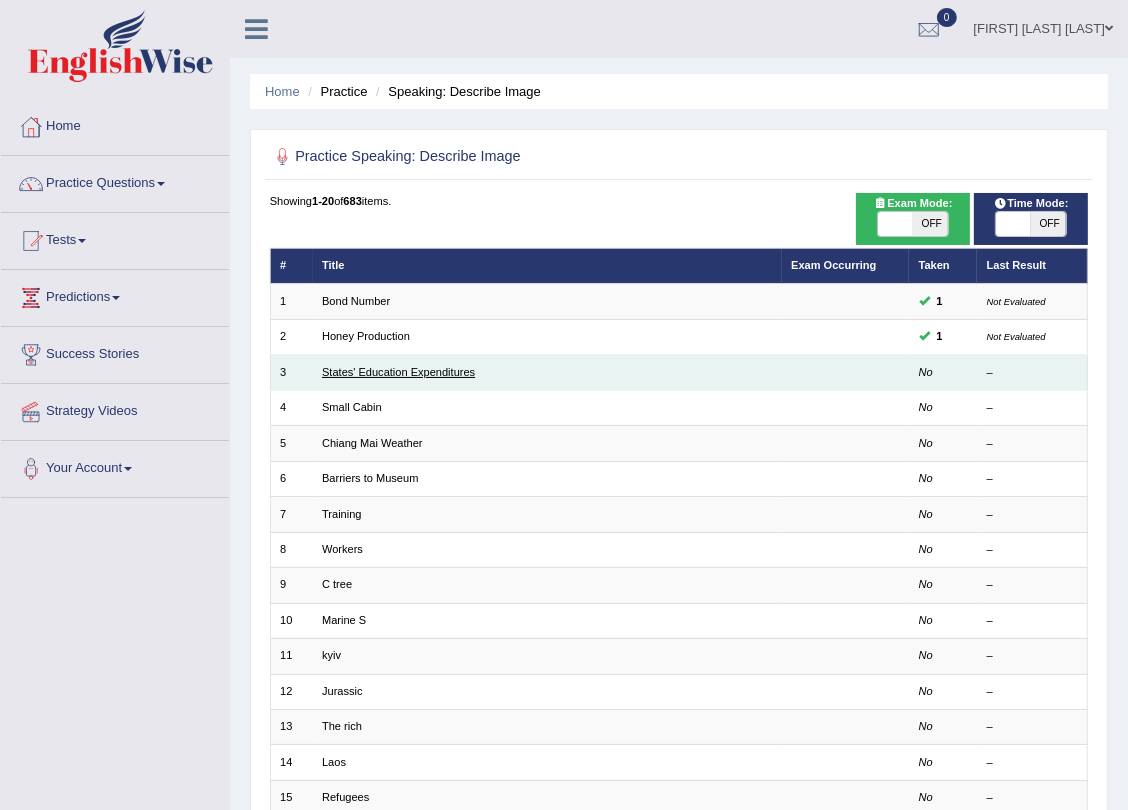 click on "States' Education Expenditures" at bounding box center (398, 372) 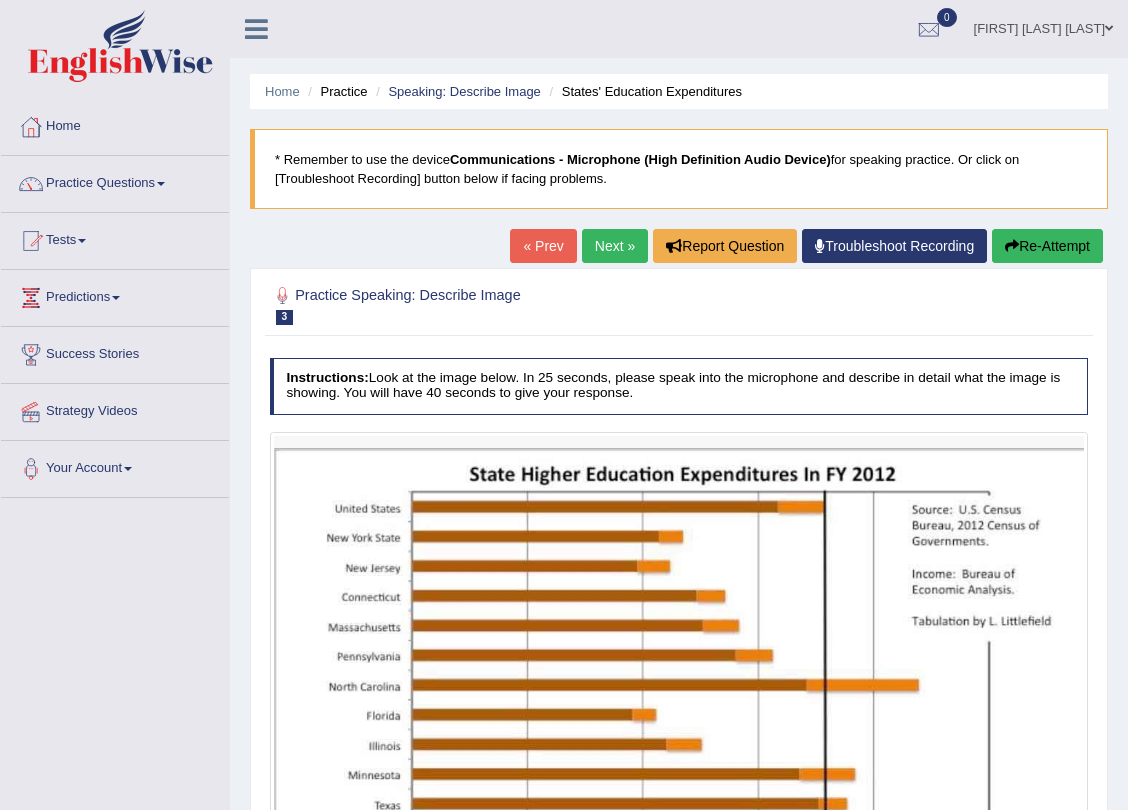 scroll, scrollTop: 0, scrollLeft: 0, axis: both 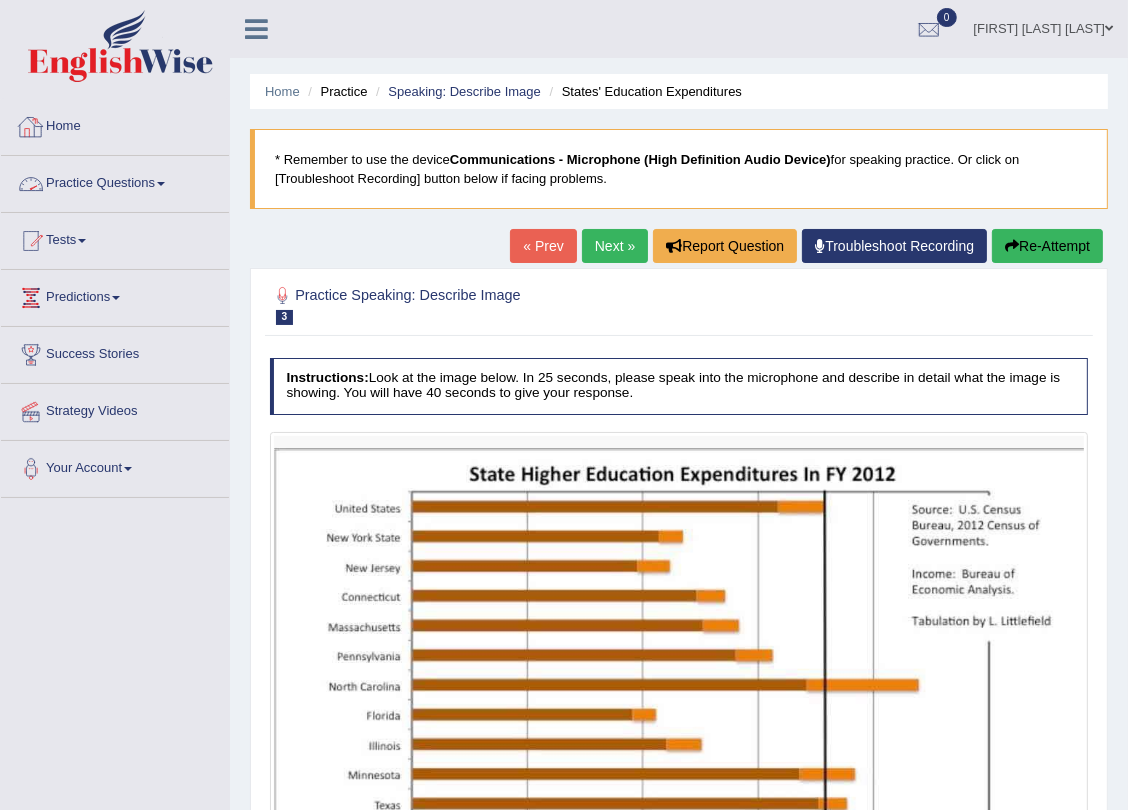 click on "Practice Questions" at bounding box center (115, 181) 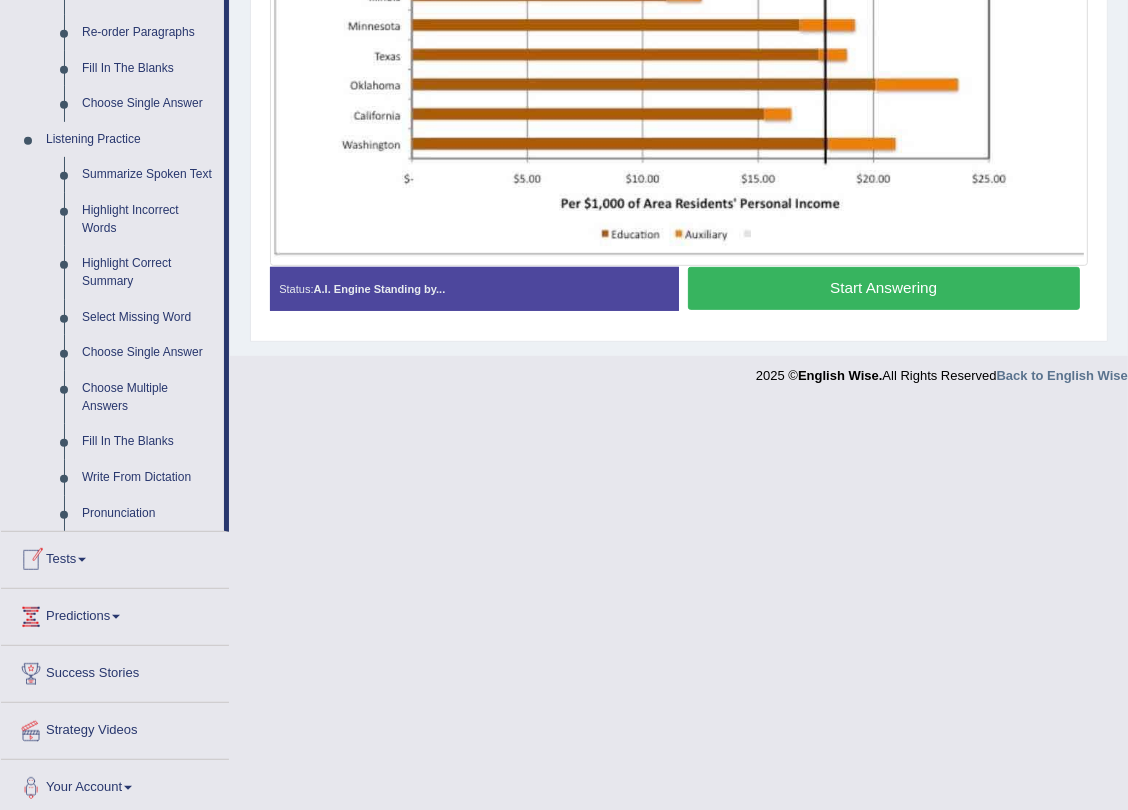 scroll, scrollTop: 755, scrollLeft: 0, axis: vertical 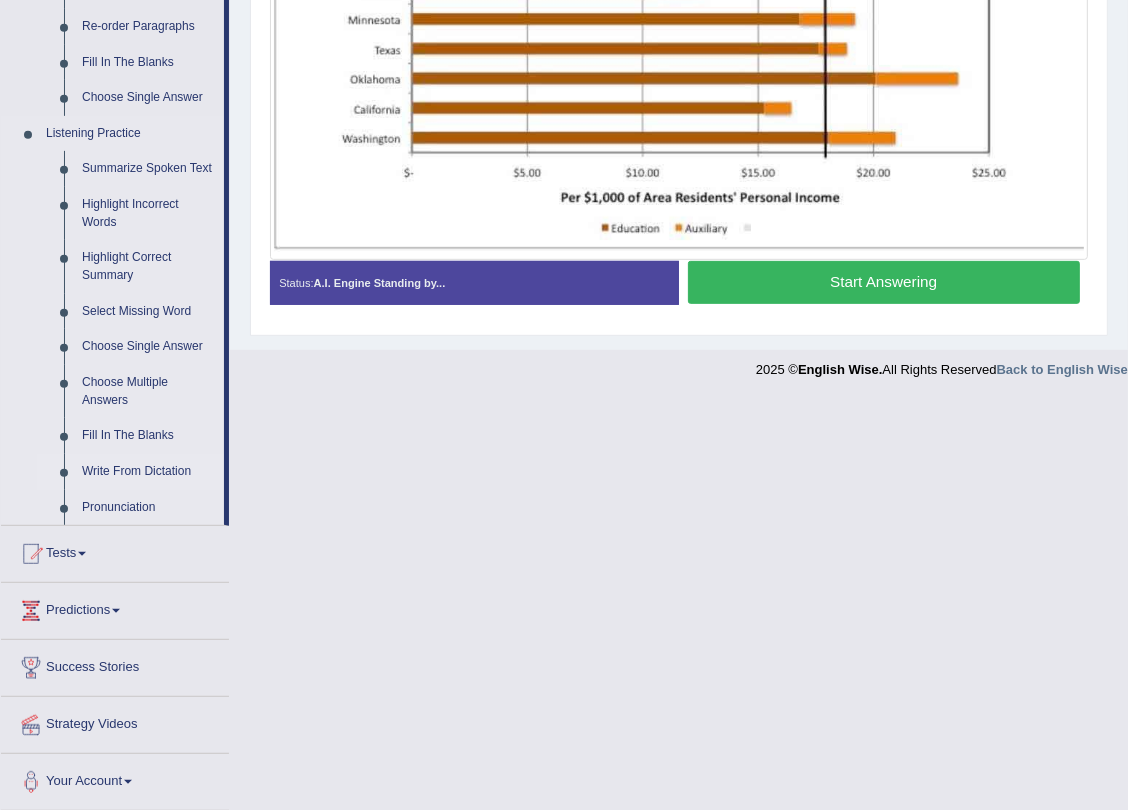 click on "Write From Dictation" at bounding box center [148, 472] 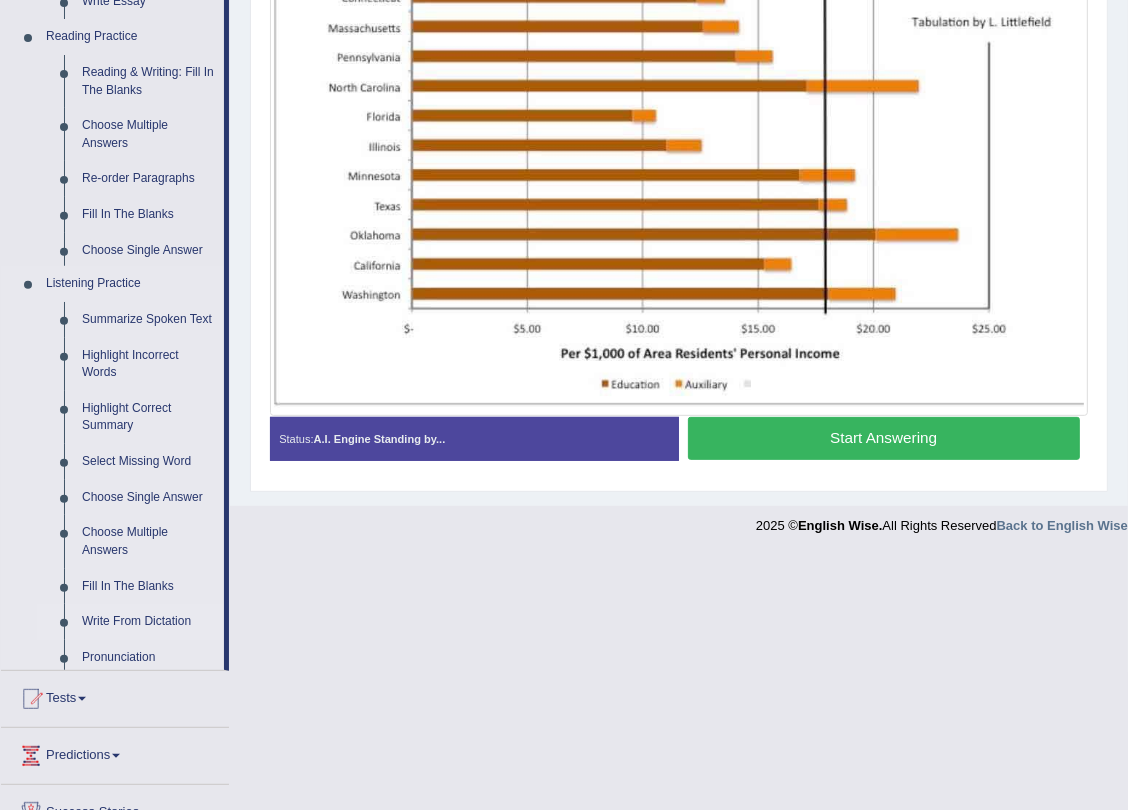 scroll, scrollTop: 344, scrollLeft: 0, axis: vertical 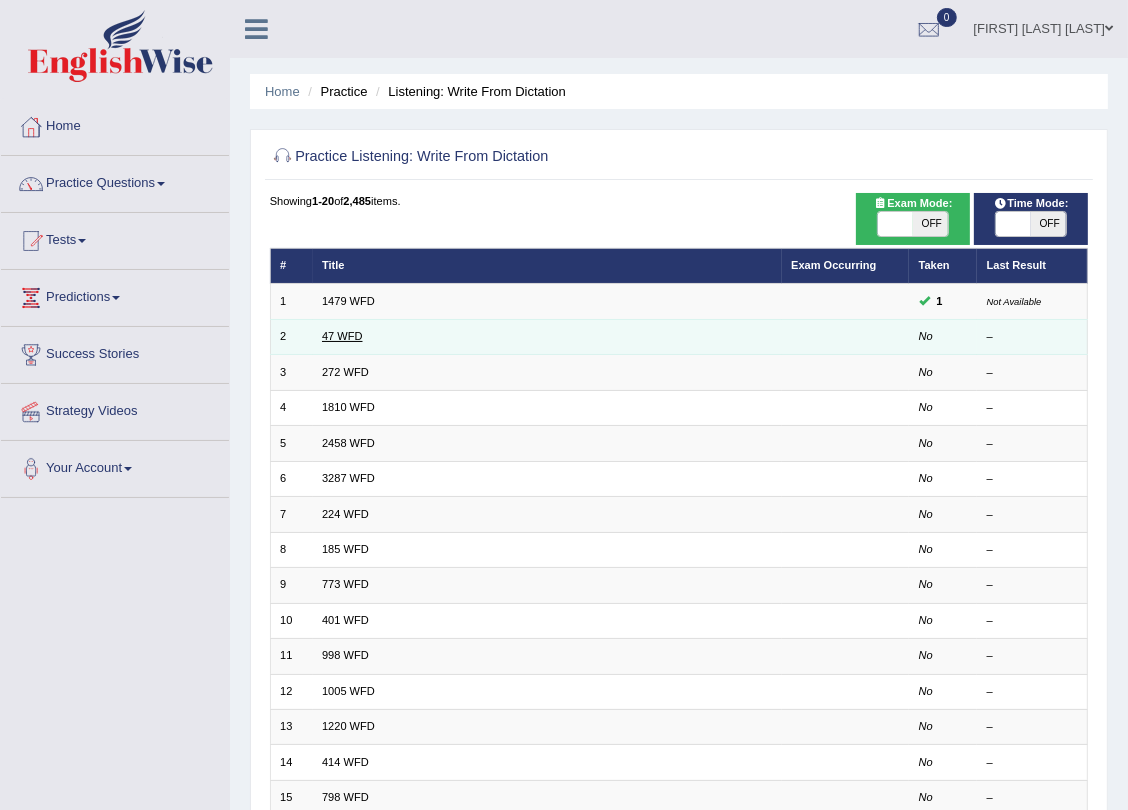 click on "47 WFD" at bounding box center [342, 336] 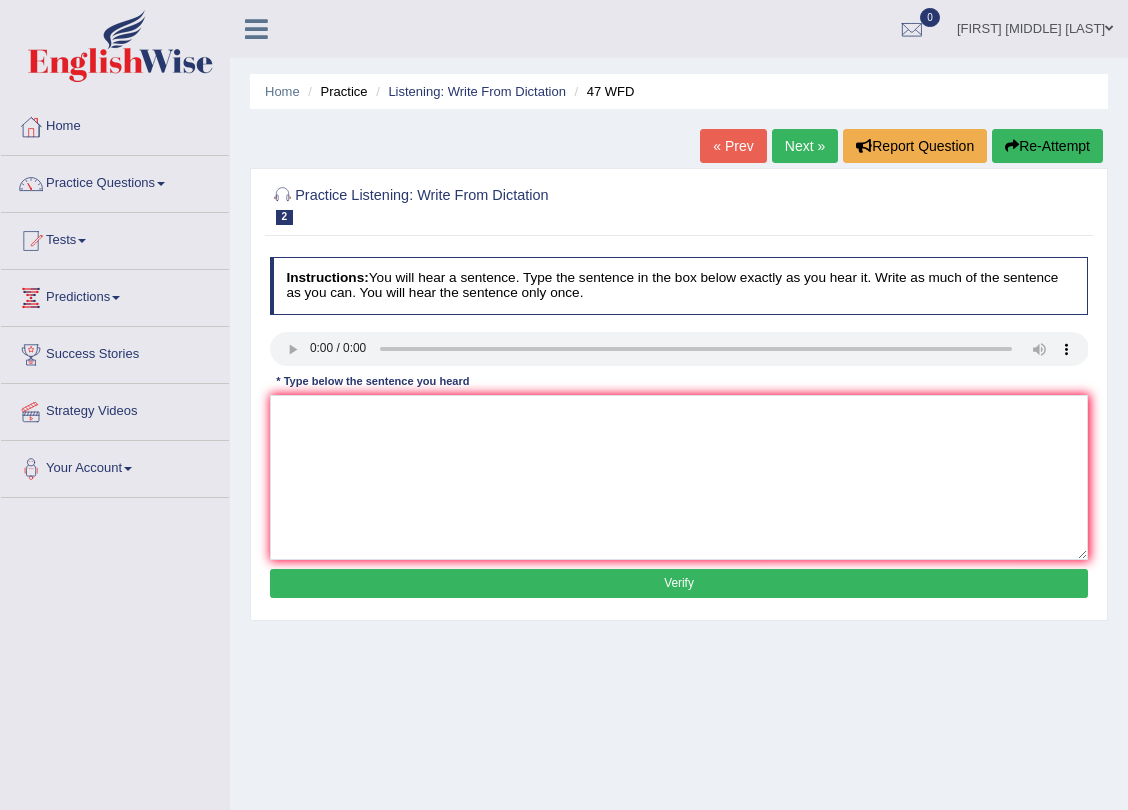 scroll, scrollTop: 0, scrollLeft: 0, axis: both 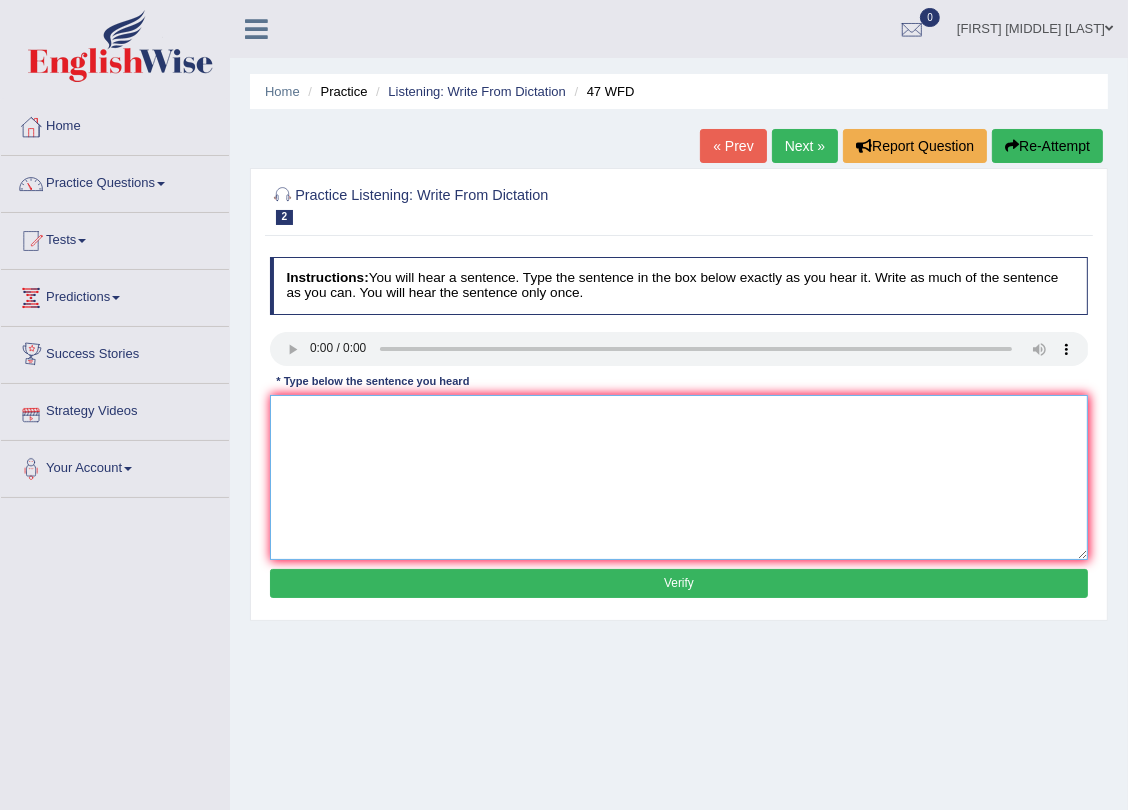 click at bounding box center [679, 477] 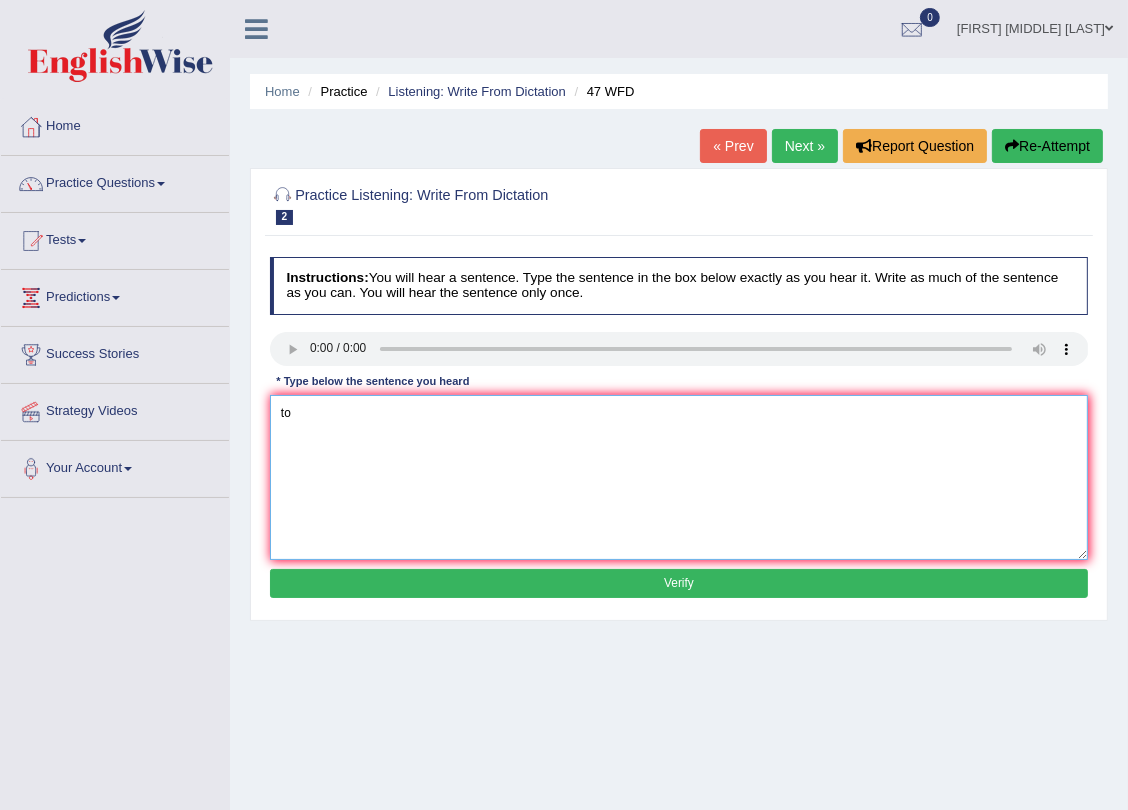 type on "t" 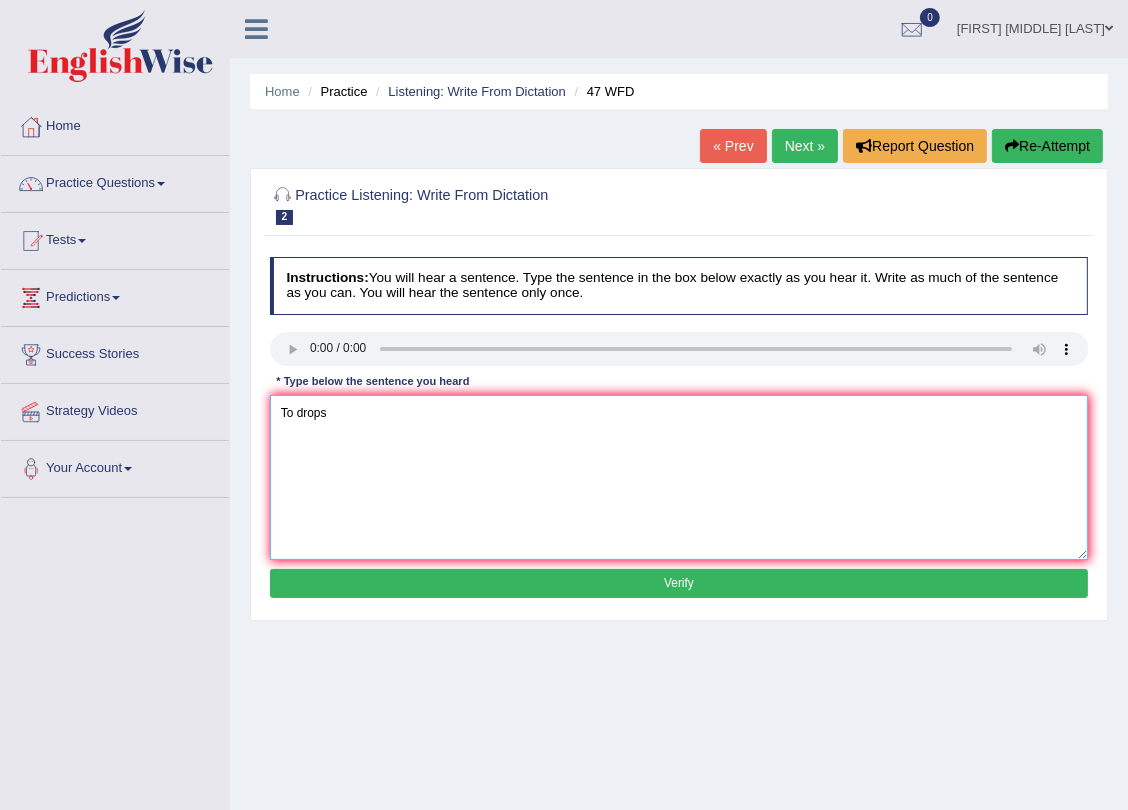click on "To drops" at bounding box center (679, 477) 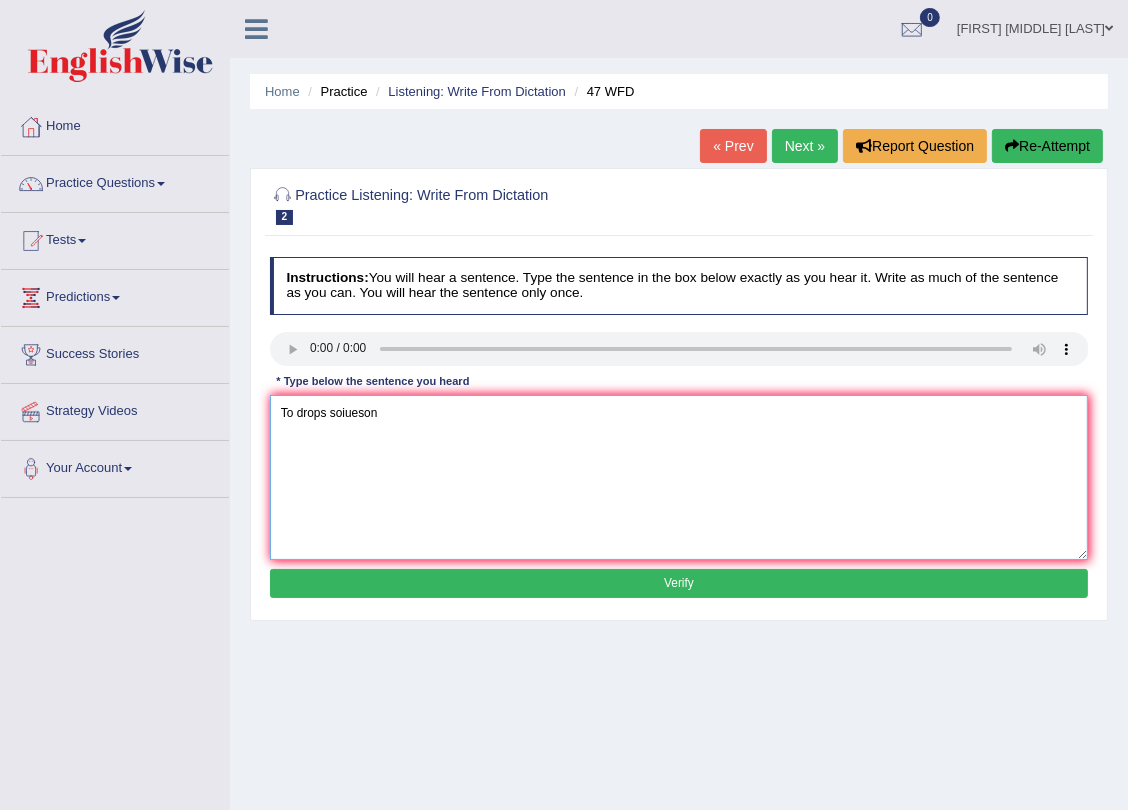 click on "To drops soiueson" at bounding box center [679, 477] 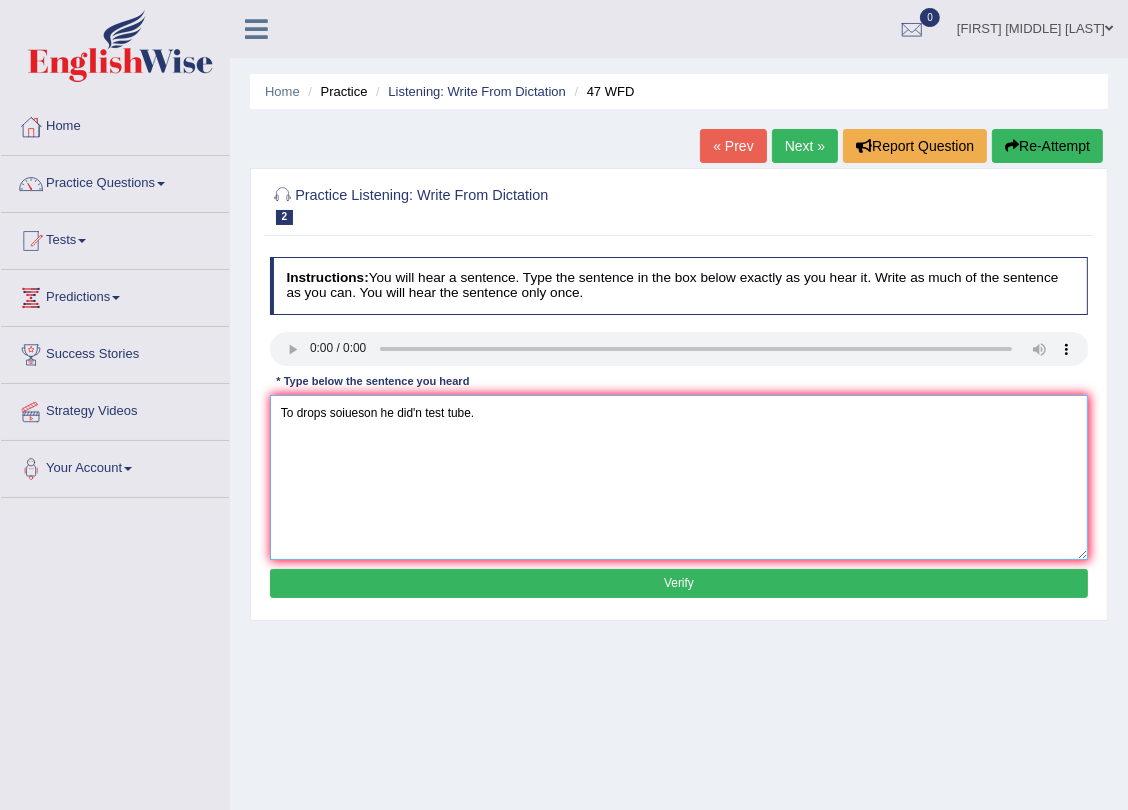 type on "To drops soiueson he did'n test tube." 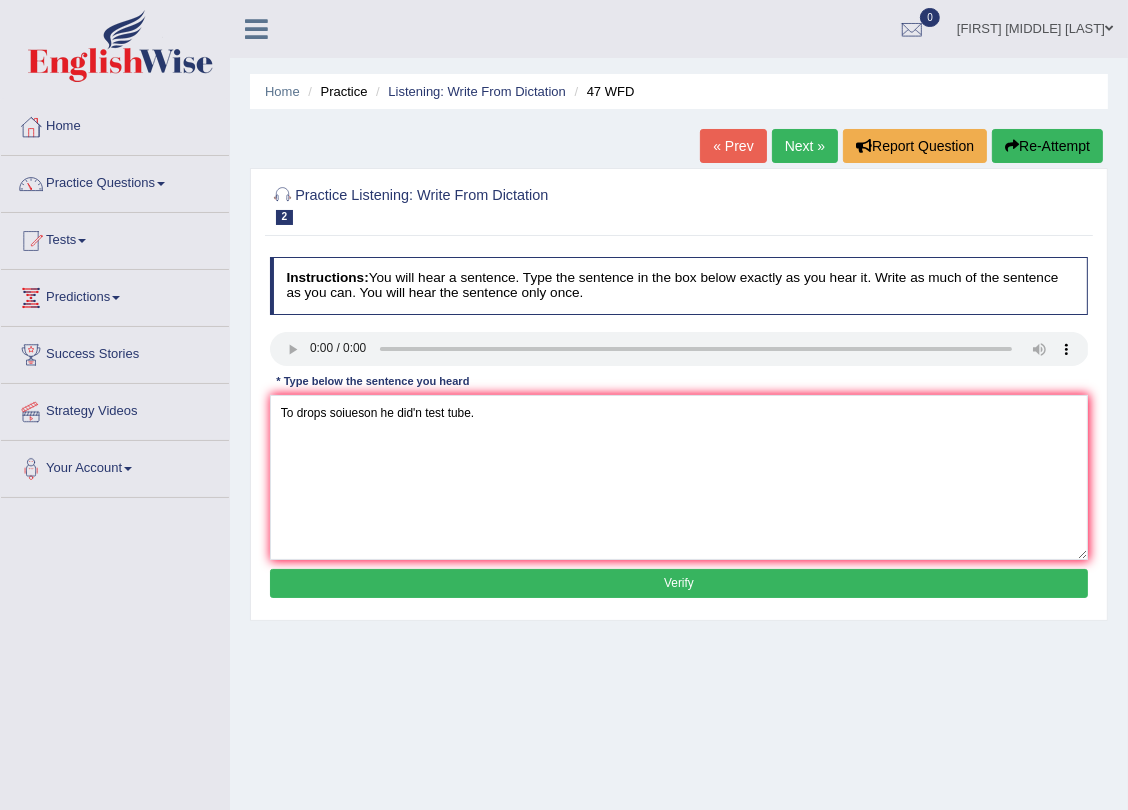 click on "Verify" at bounding box center [679, 583] 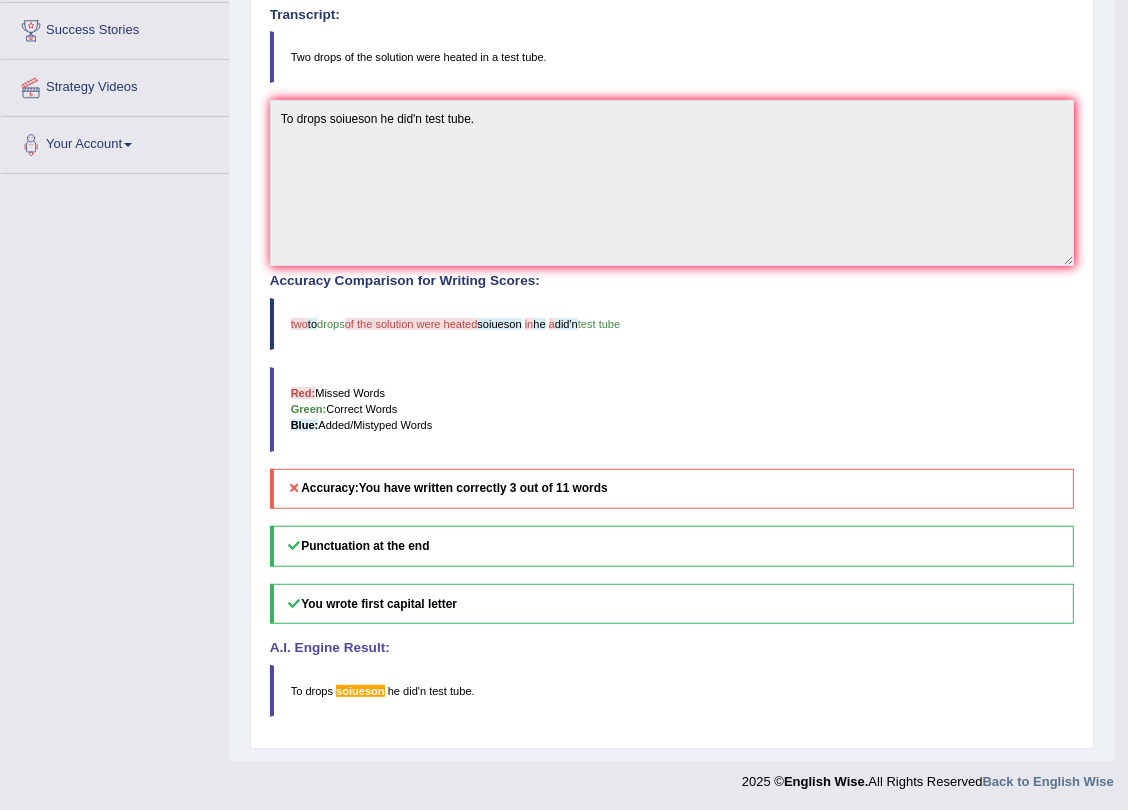 scroll, scrollTop: 0, scrollLeft: 0, axis: both 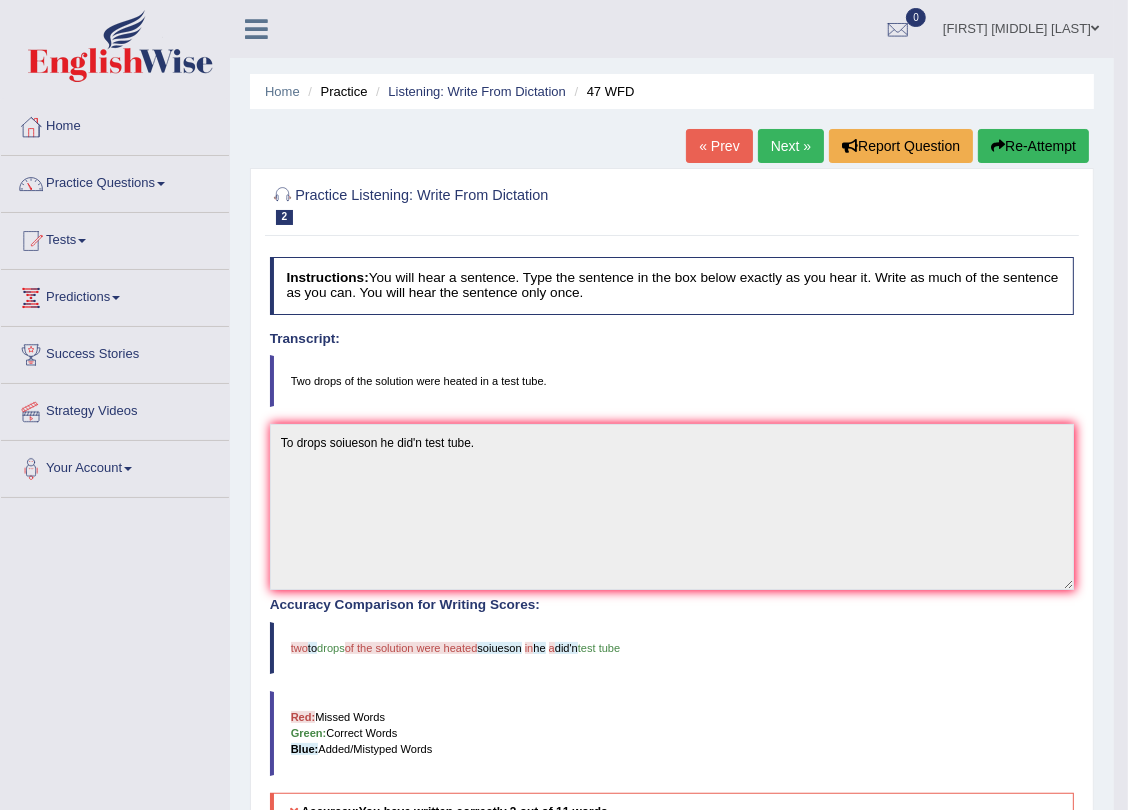 click on "Re-Attempt" at bounding box center (1033, 146) 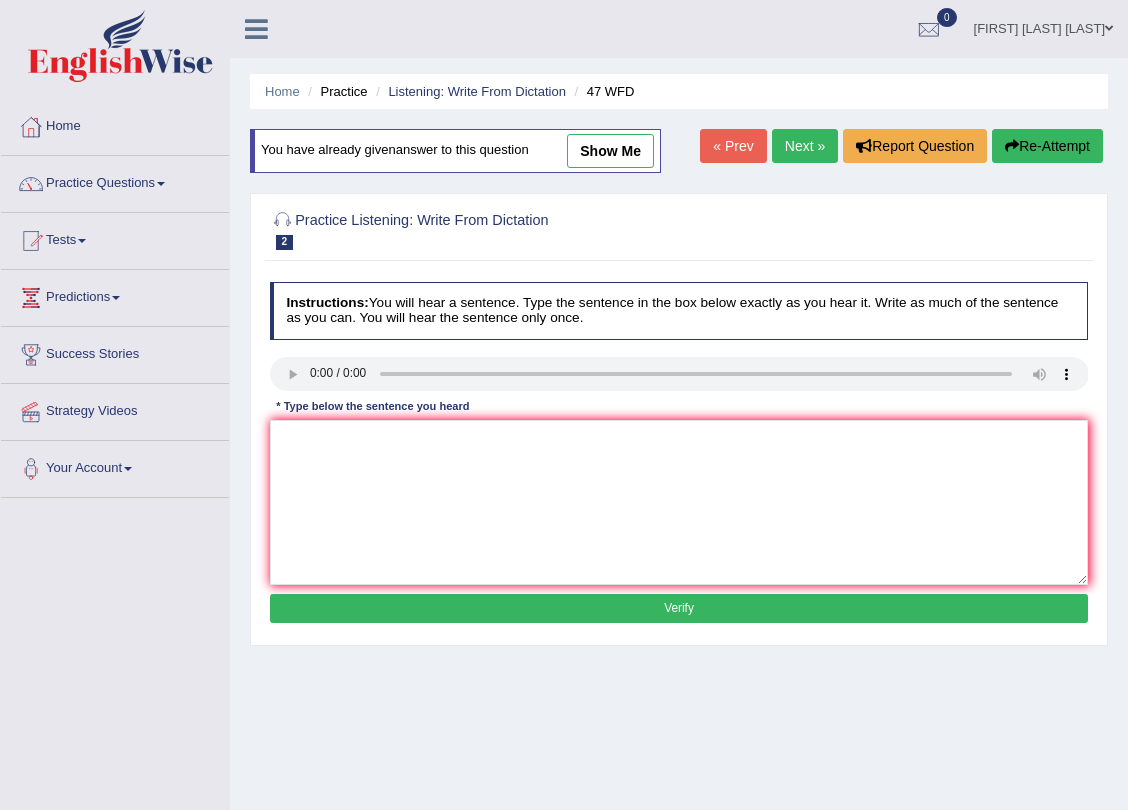 scroll, scrollTop: 0, scrollLeft: 0, axis: both 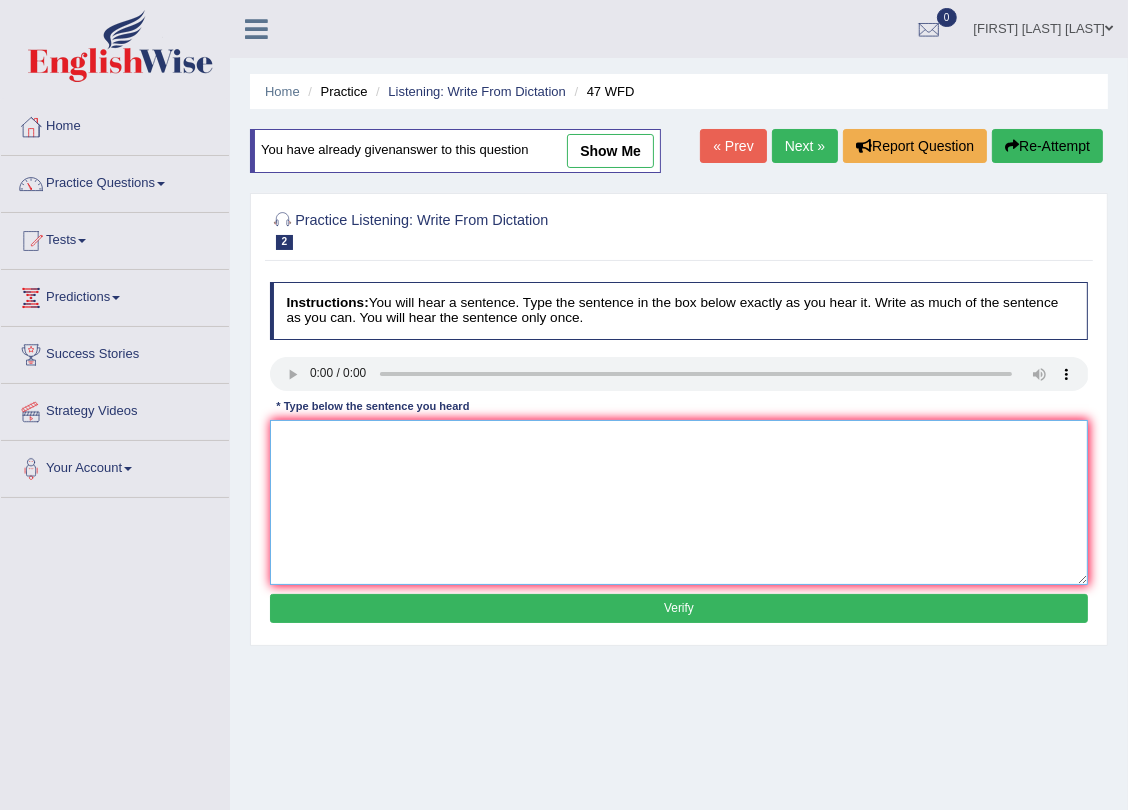 click at bounding box center (679, 502) 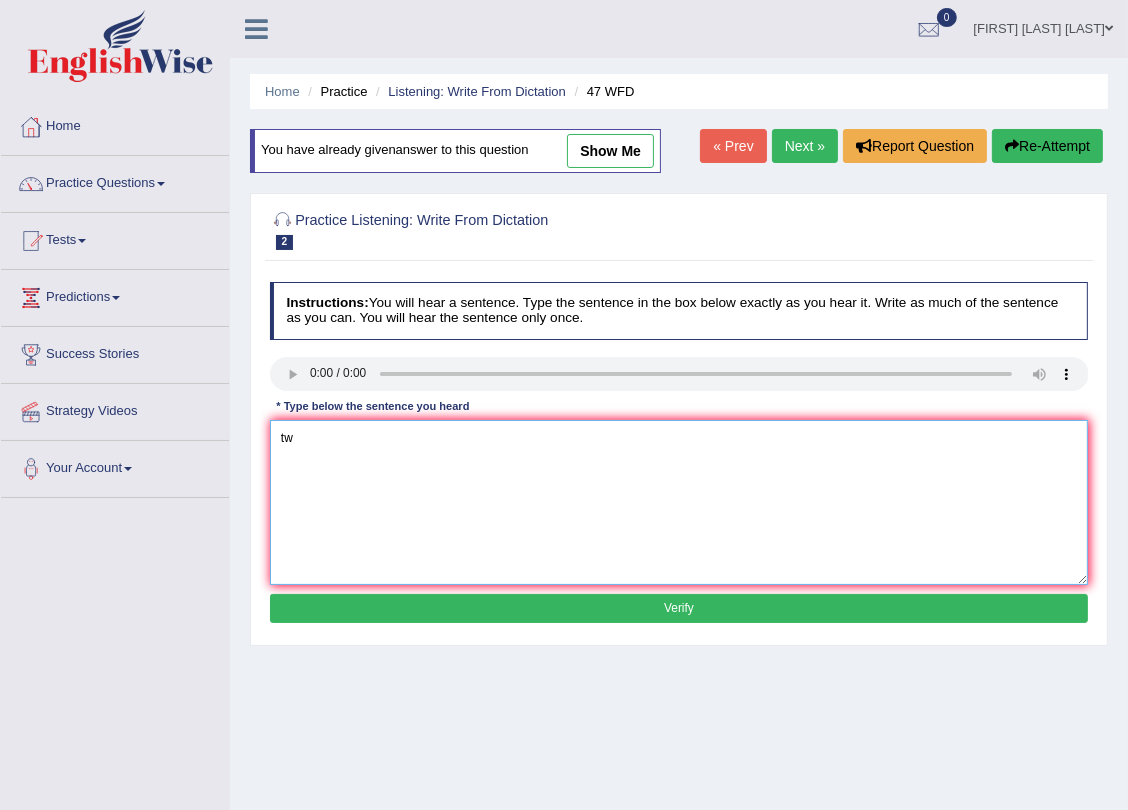 type on "t" 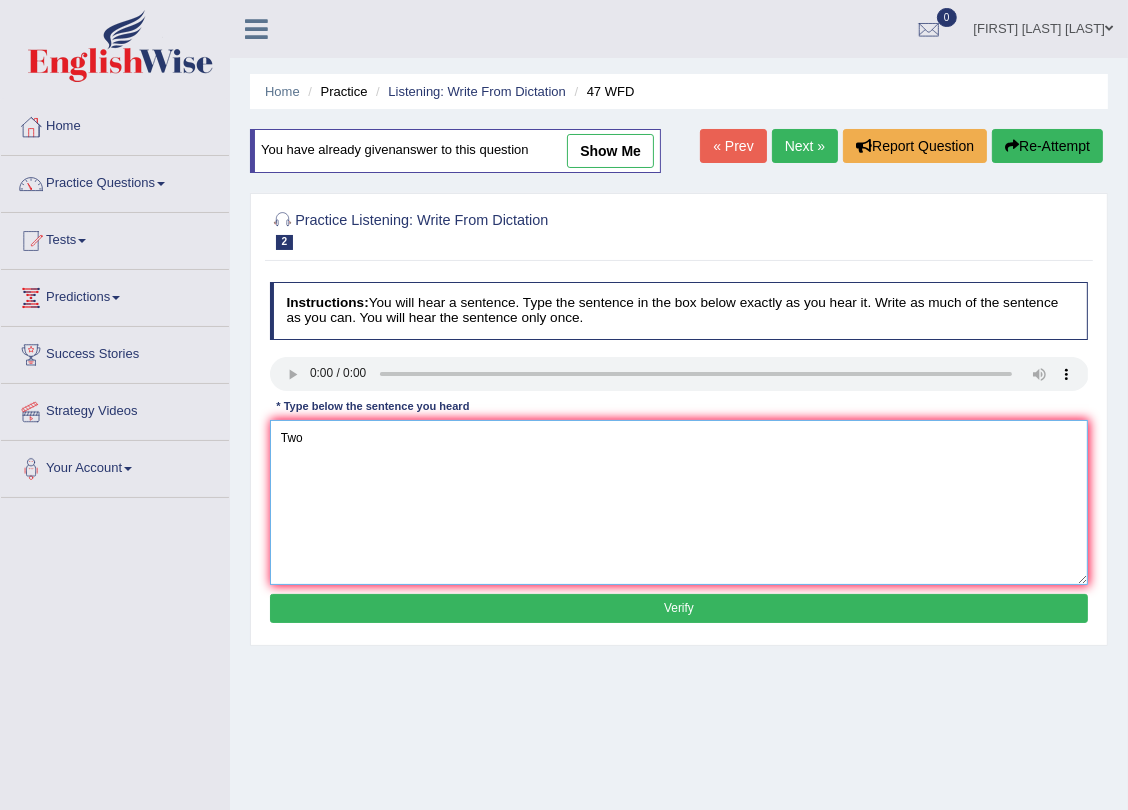 scroll, scrollTop: 240, scrollLeft: 0, axis: vertical 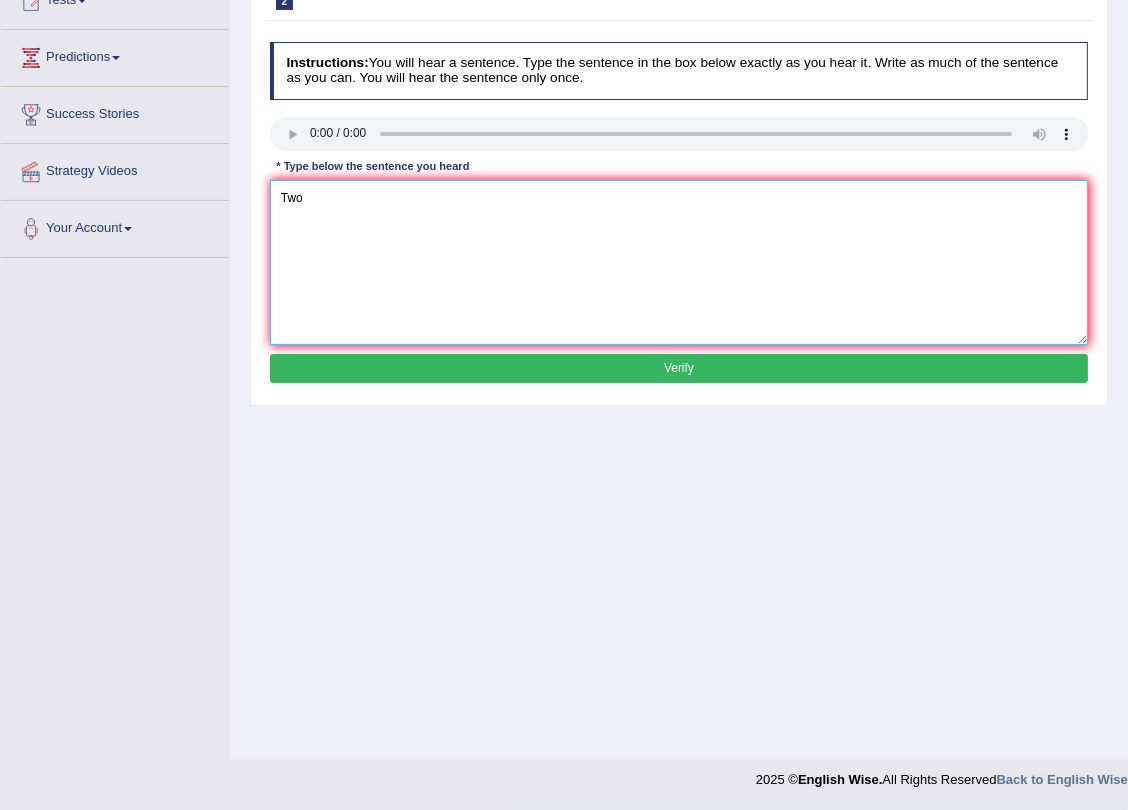 click on "Two" at bounding box center [679, 262] 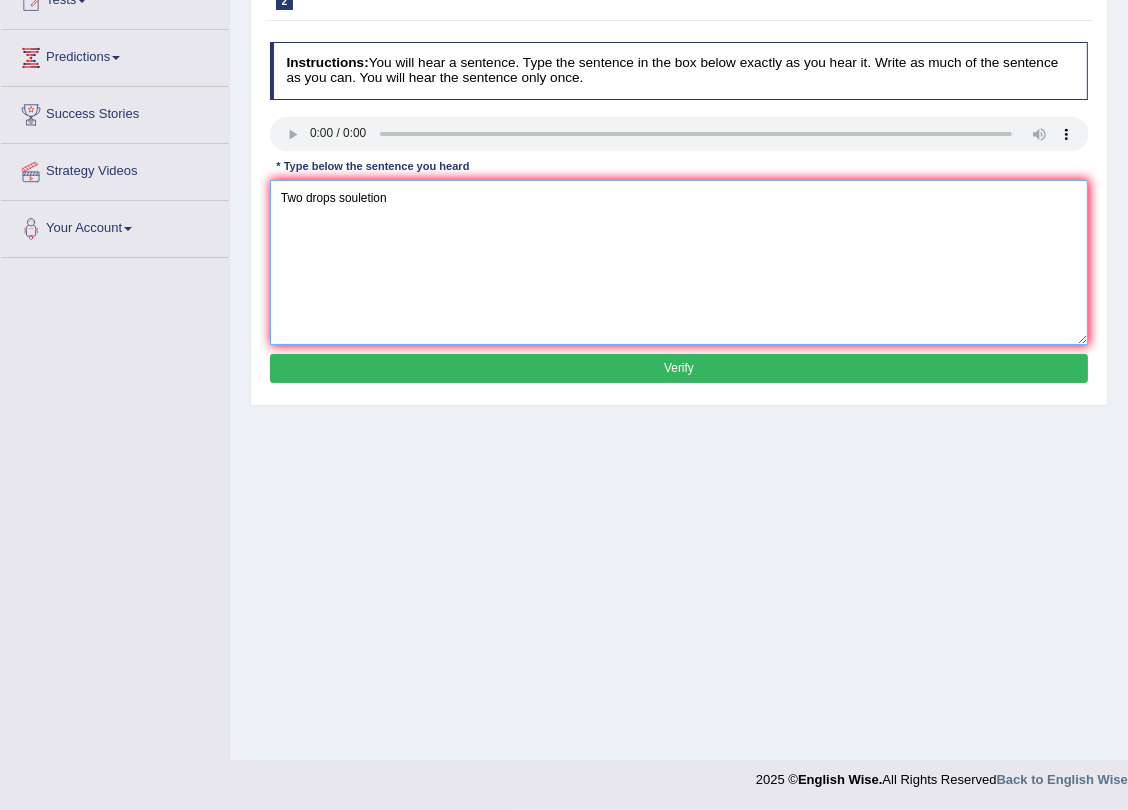 click on "Two drops souletion" at bounding box center (679, 262) 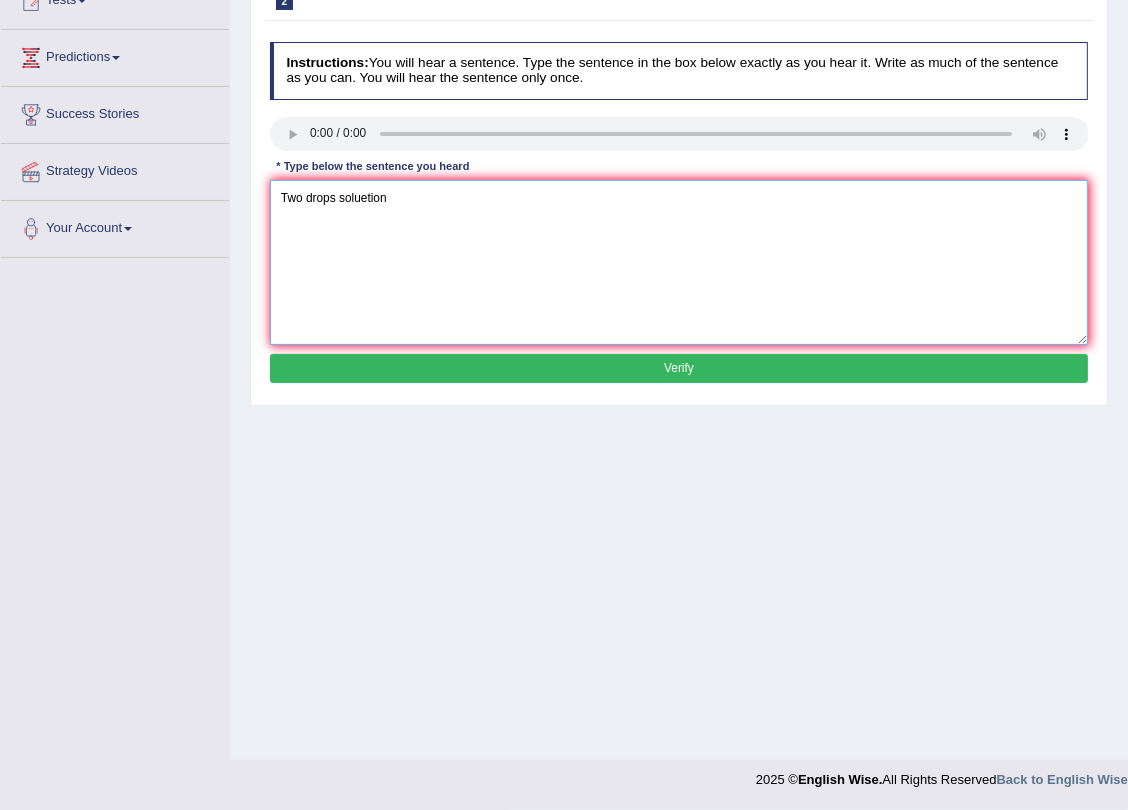 click on "Two drops soluetion" at bounding box center [679, 262] 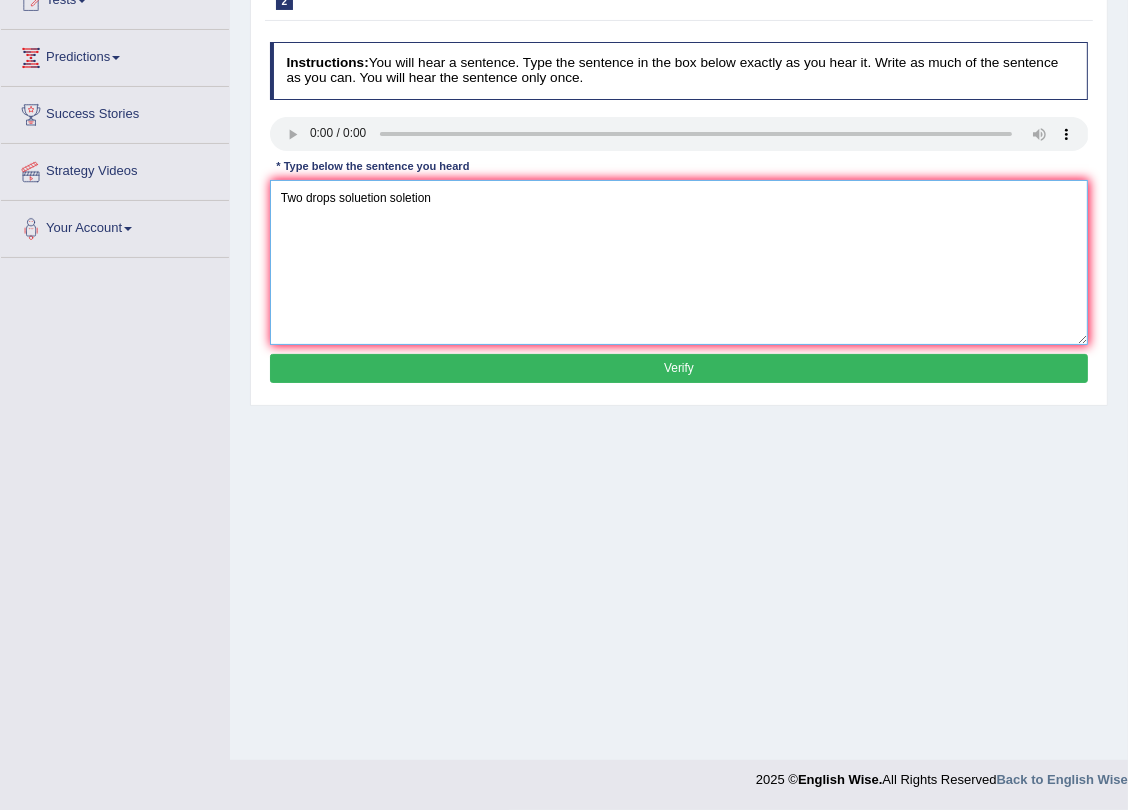 click on "Two drops soluetion soletion" at bounding box center [679, 262] 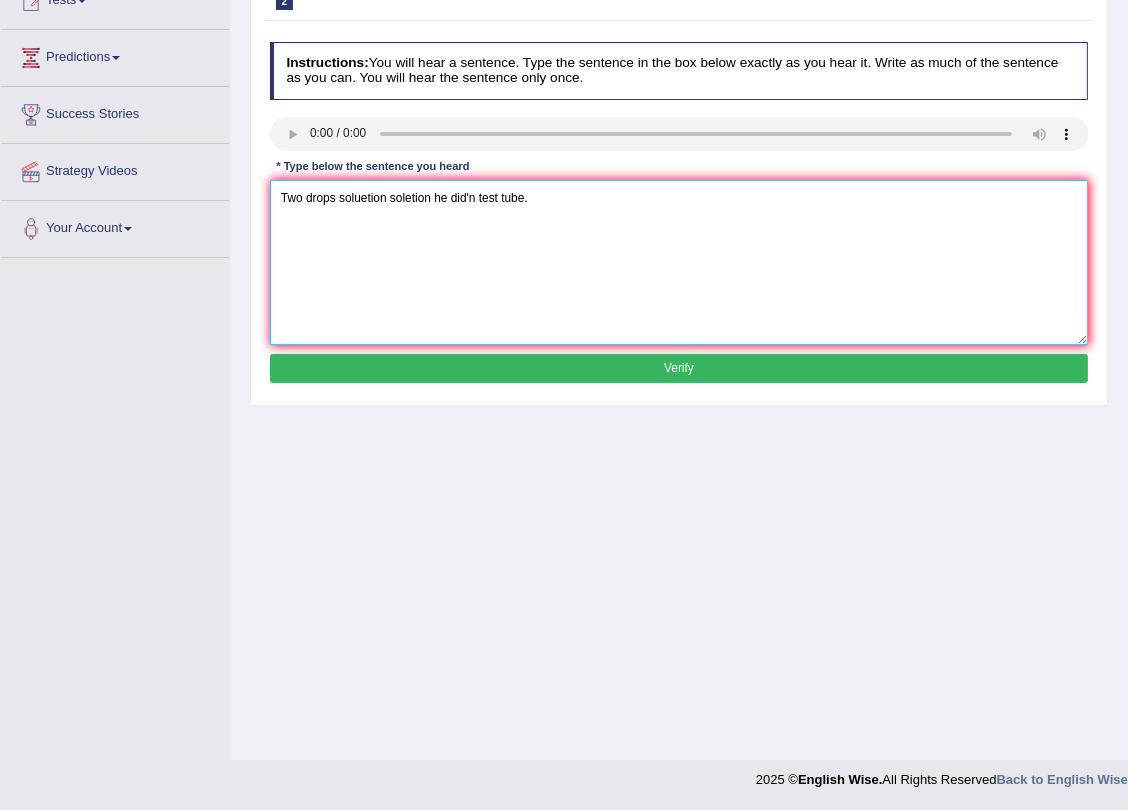 type on "Two drops soluetion soletion he did'n test tube." 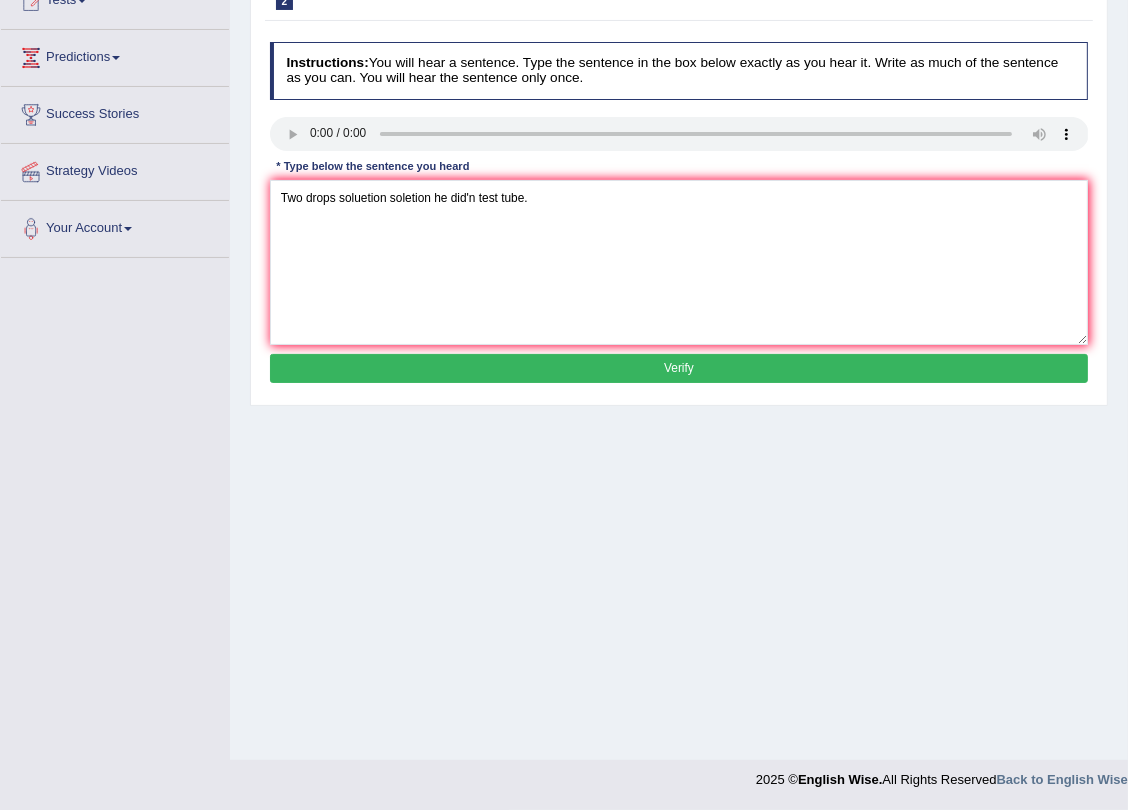 click on "Verify" at bounding box center (679, 368) 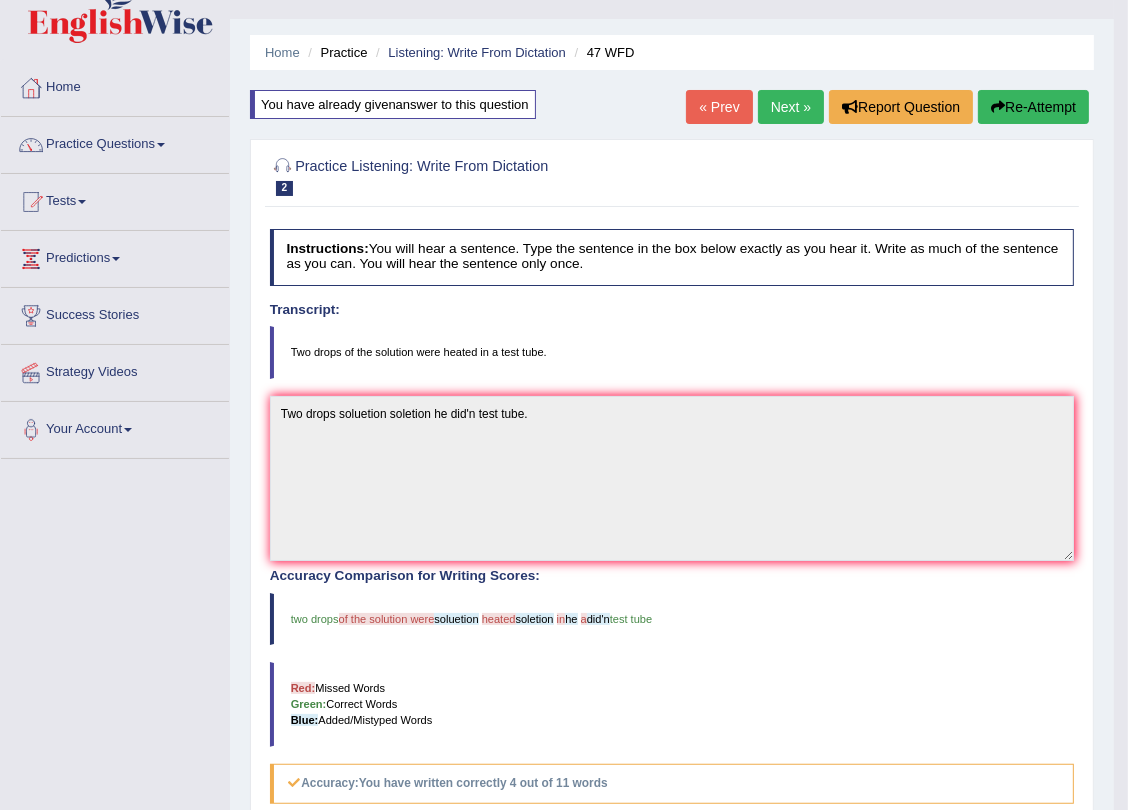 scroll, scrollTop: 0, scrollLeft: 0, axis: both 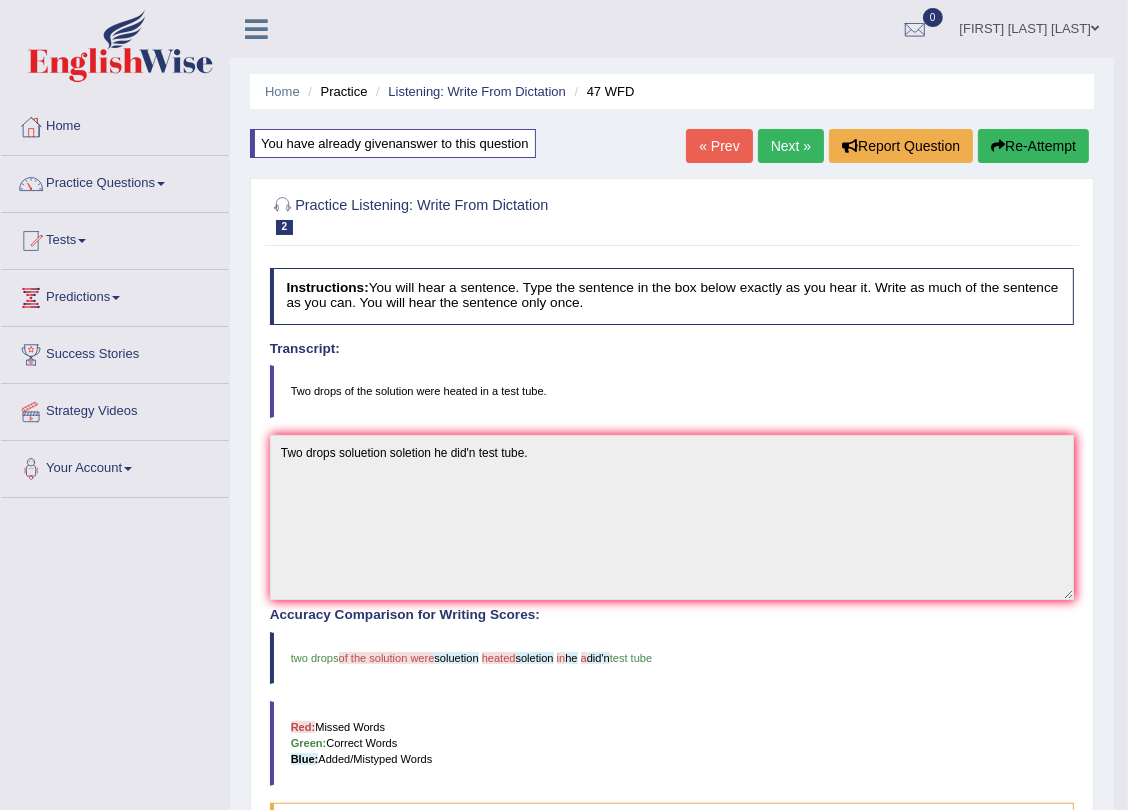 click on "Re-Attempt" at bounding box center (1033, 146) 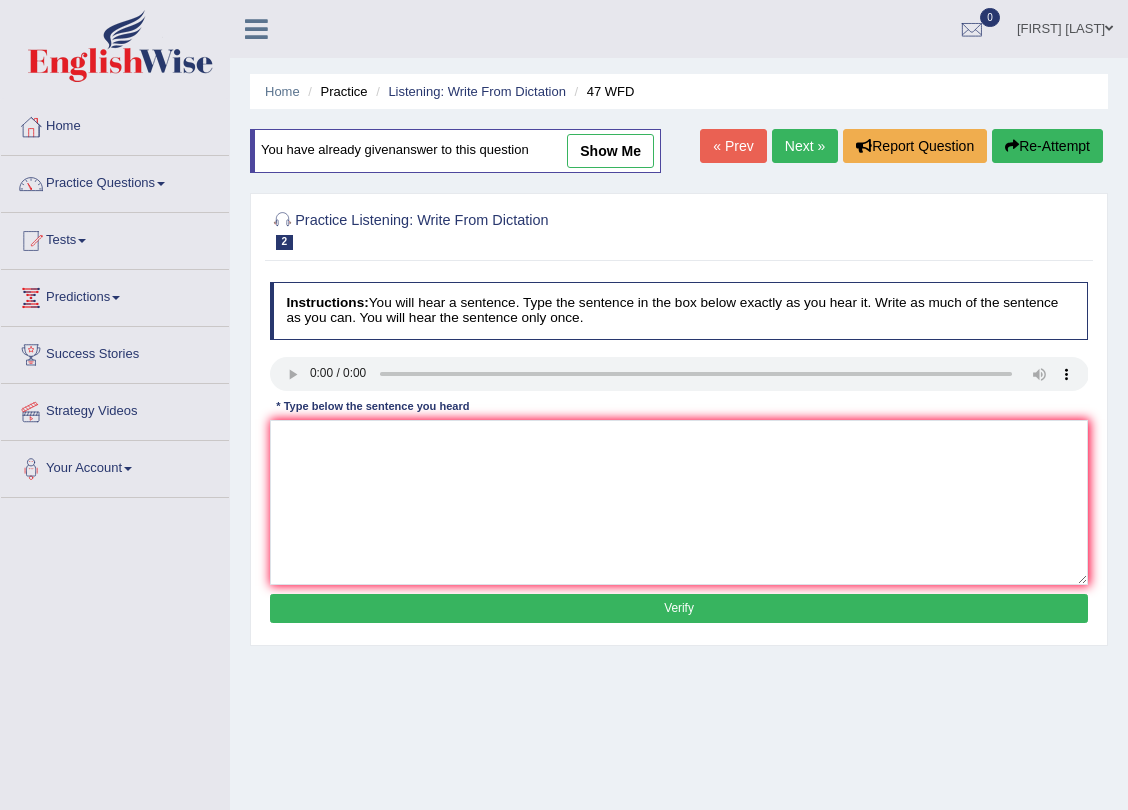 scroll, scrollTop: 0, scrollLeft: 0, axis: both 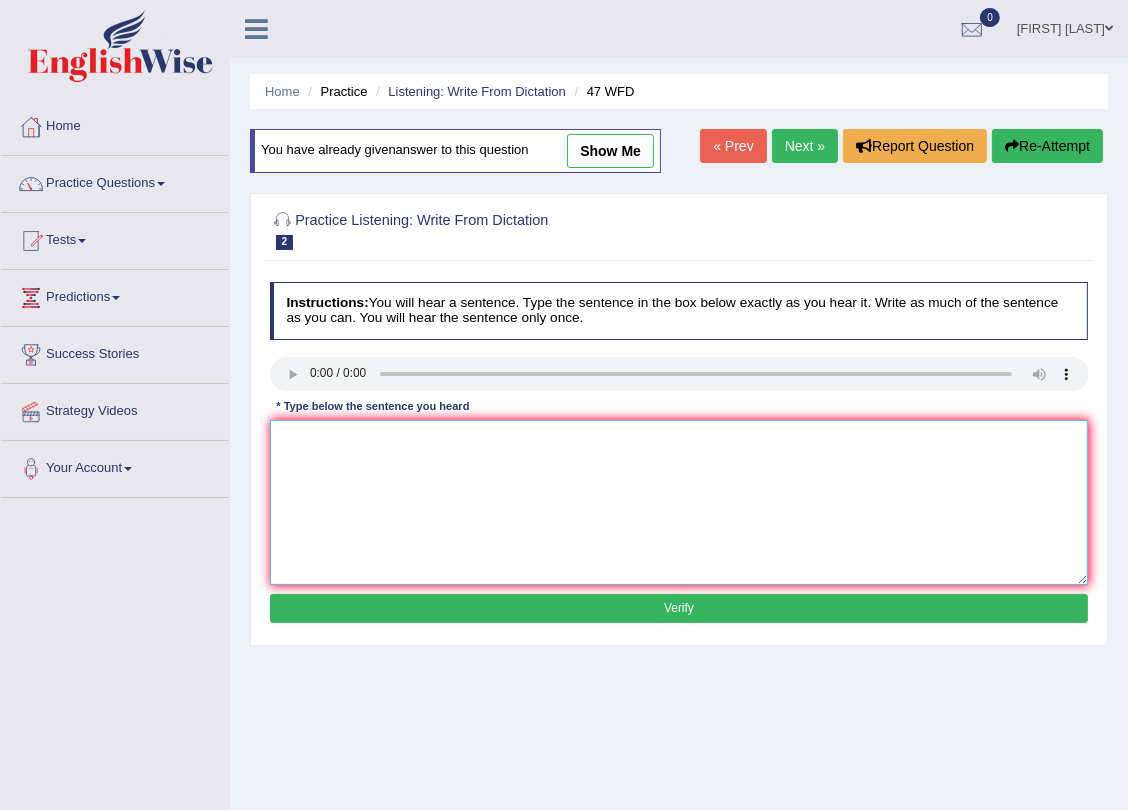click at bounding box center [679, 502] 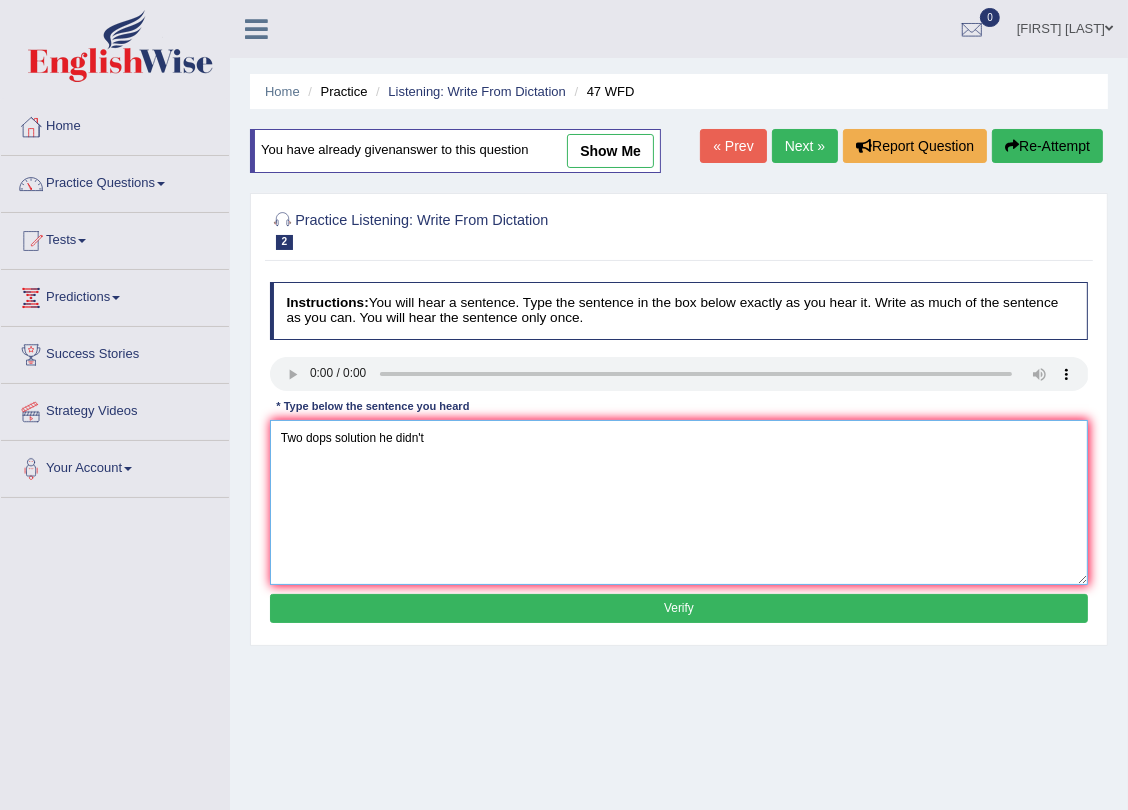 click on "Two dops solution he didn't" at bounding box center [679, 502] 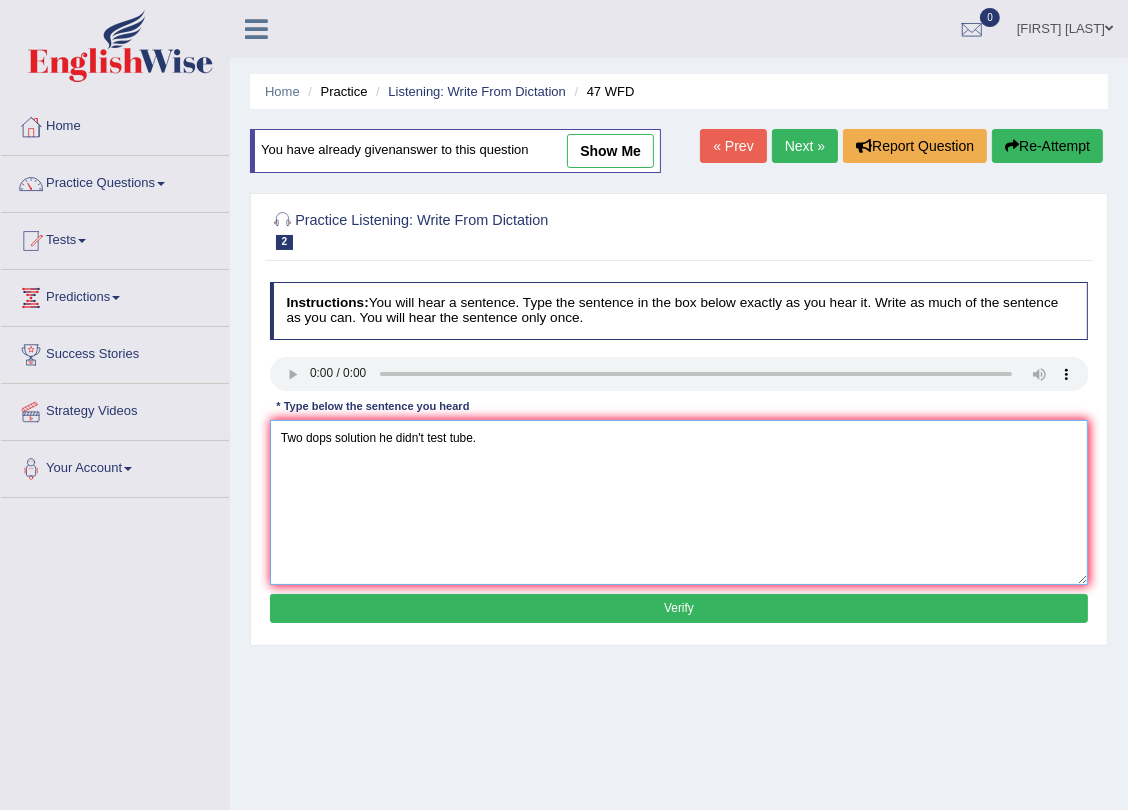 type on "Two dops solution he didn't test tube." 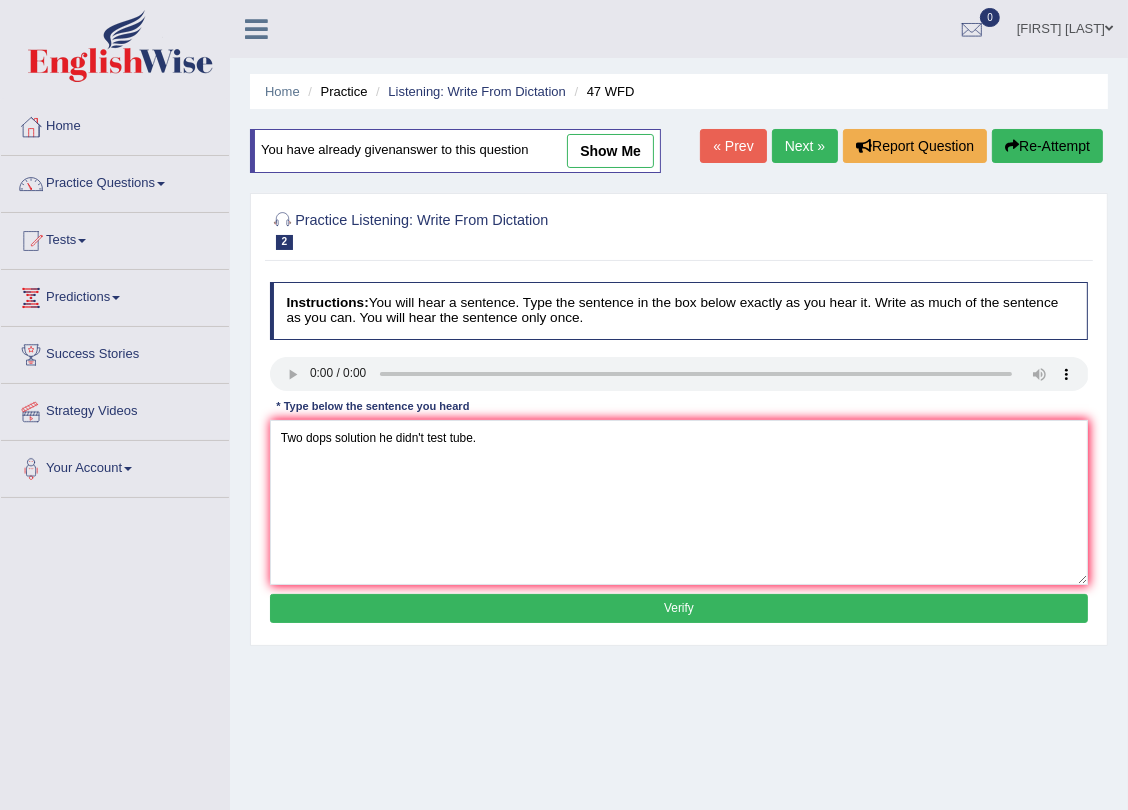 click on "Verify" at bounding box center (679, 608) 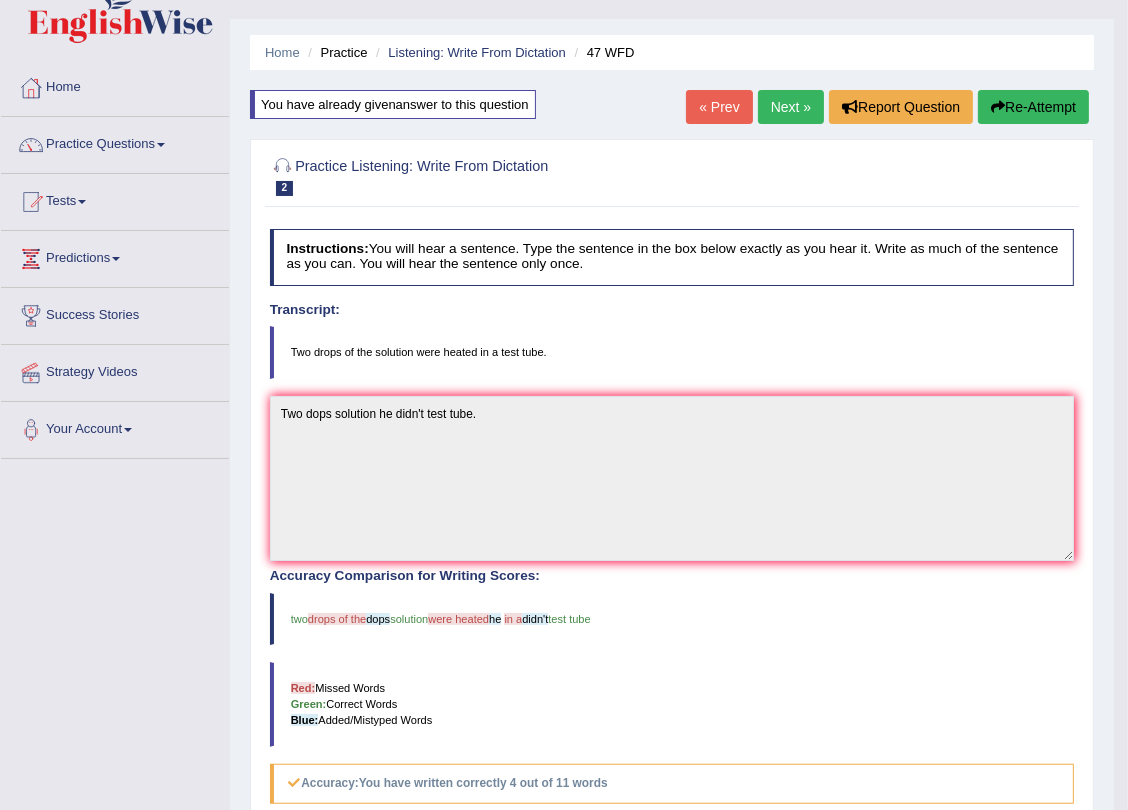 scroll, scrollTop: 0, scrollLeft: 0, axis: both 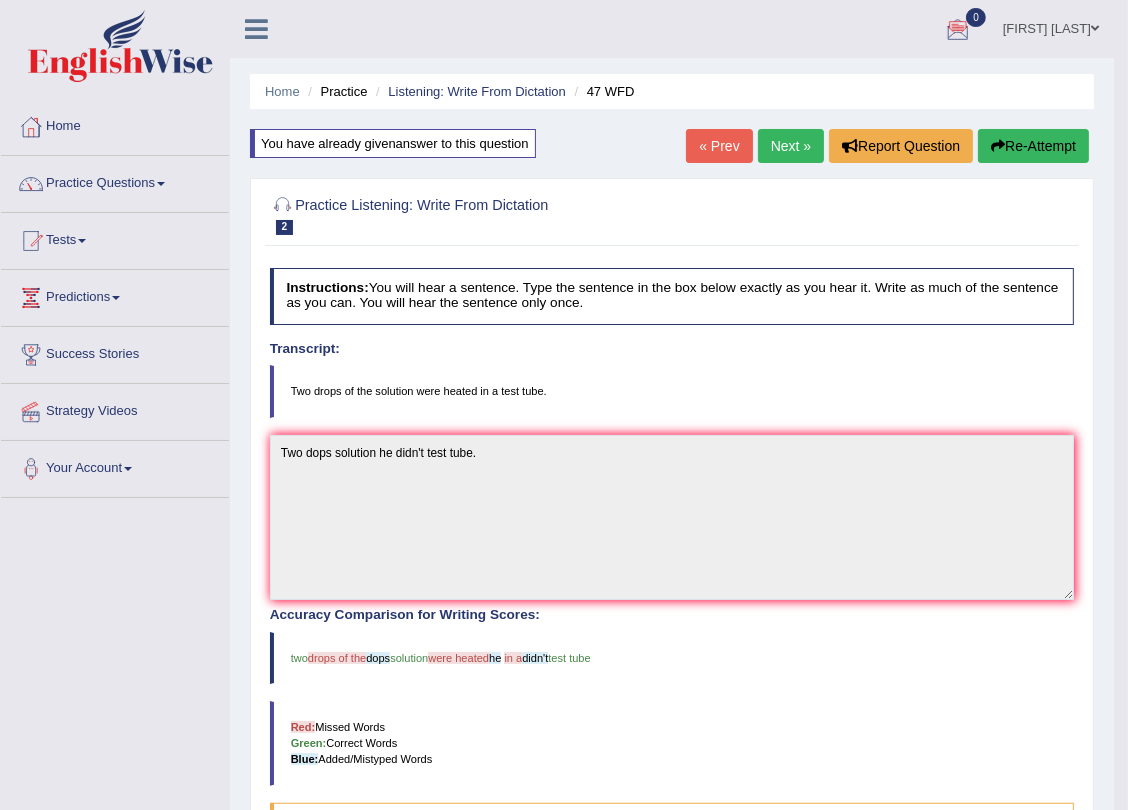 click on "Next »" at bounding box center [791, 146] 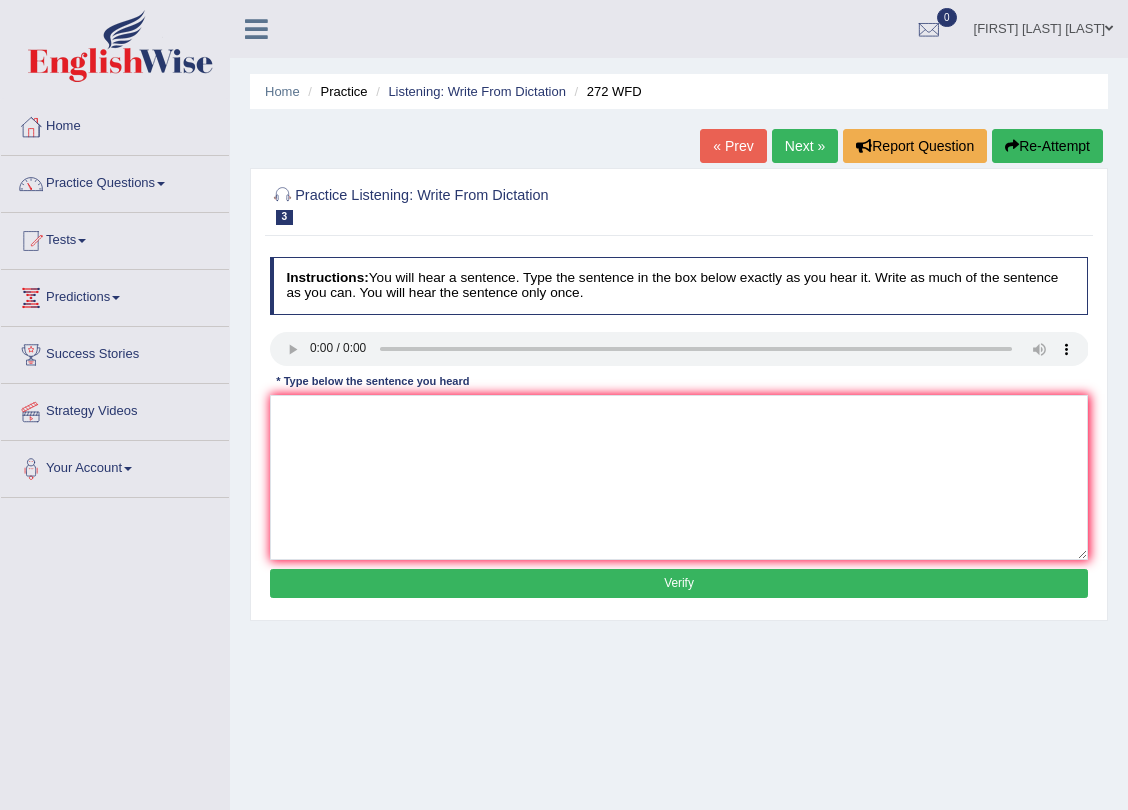scroll, scrollTop: 0, scrollLeft: 0, axis: both 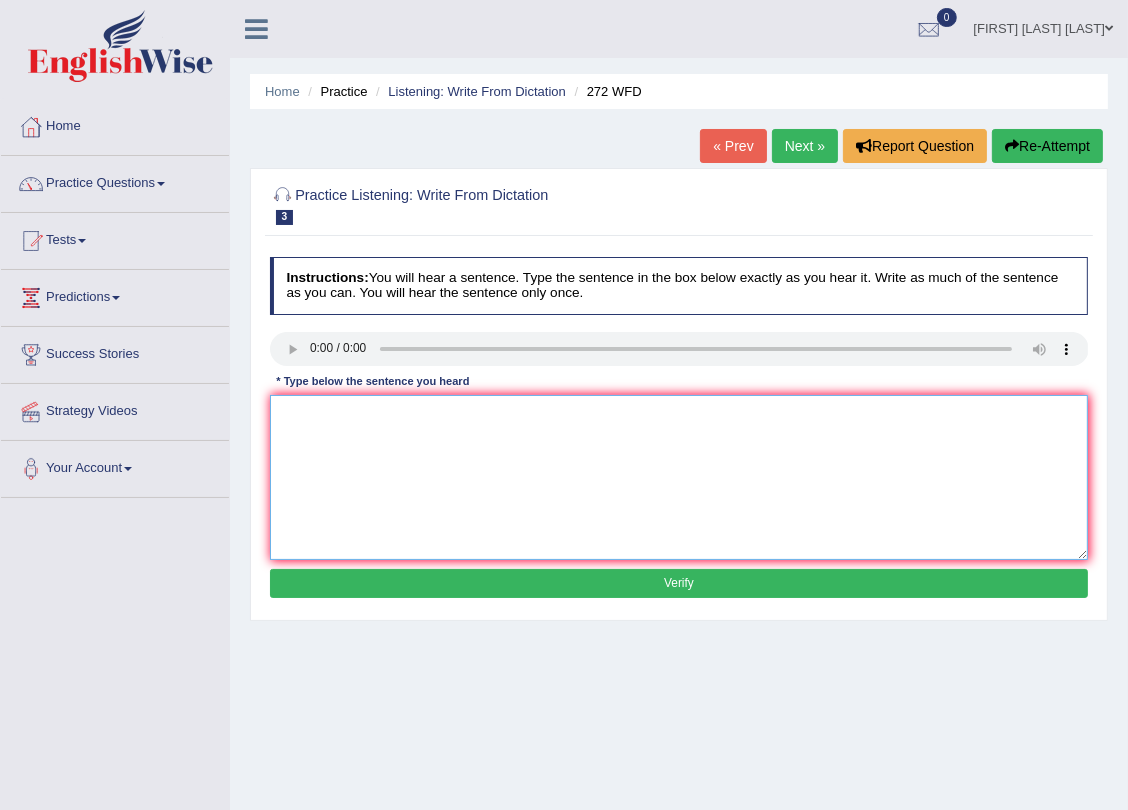 click at bounding box center [679, 477] 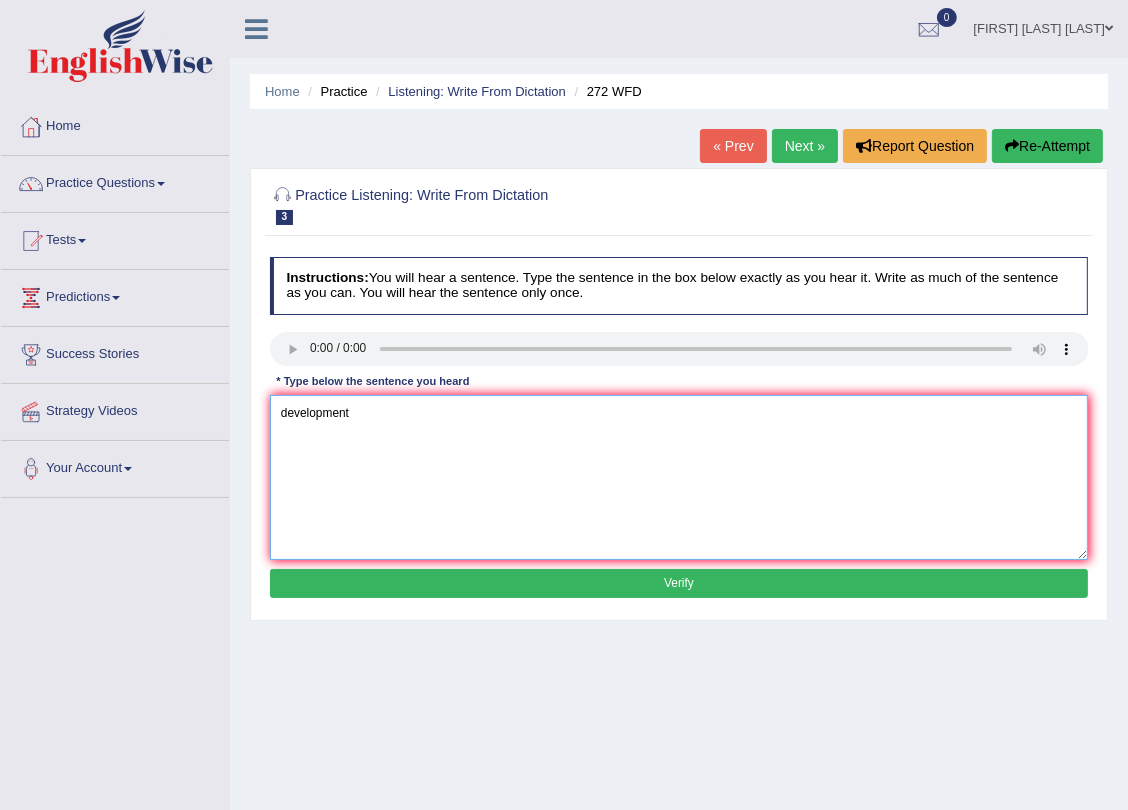 click on "development" at bounding box center [679, 477] 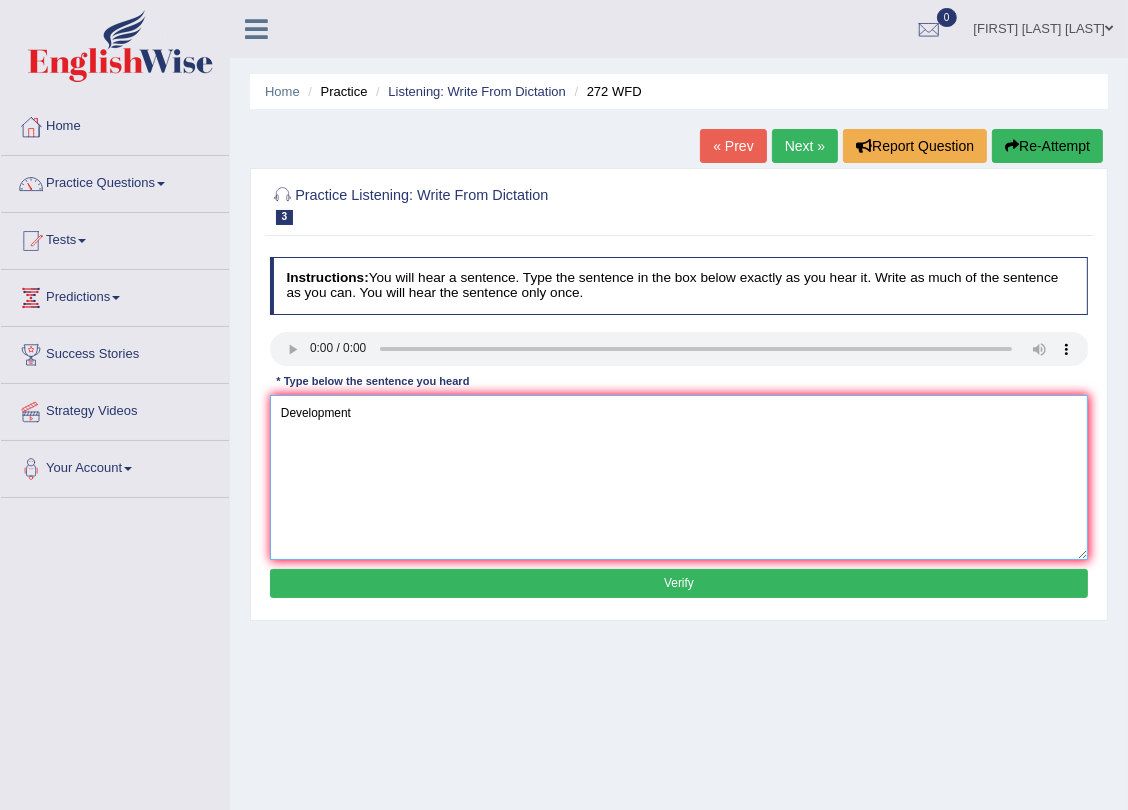 click on "Development" at bounding box center [679, 477] 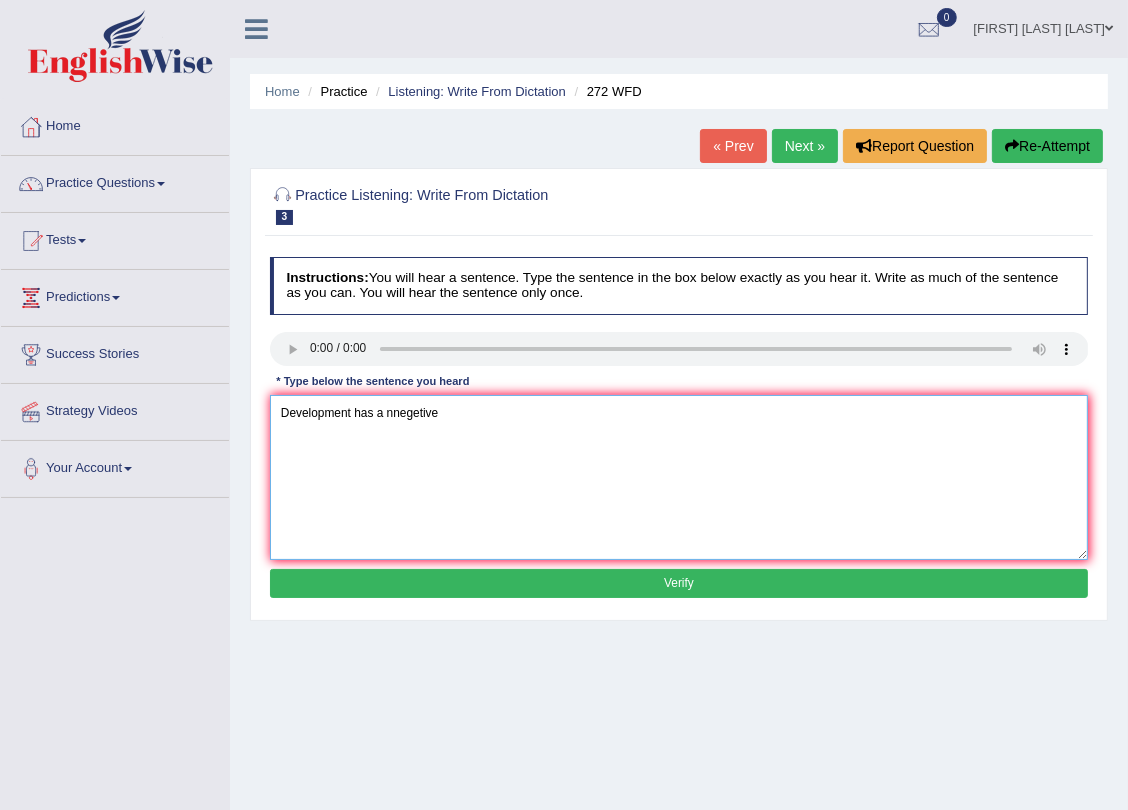 click on "Development has a nnegetive" at bounding box center (679, 477) 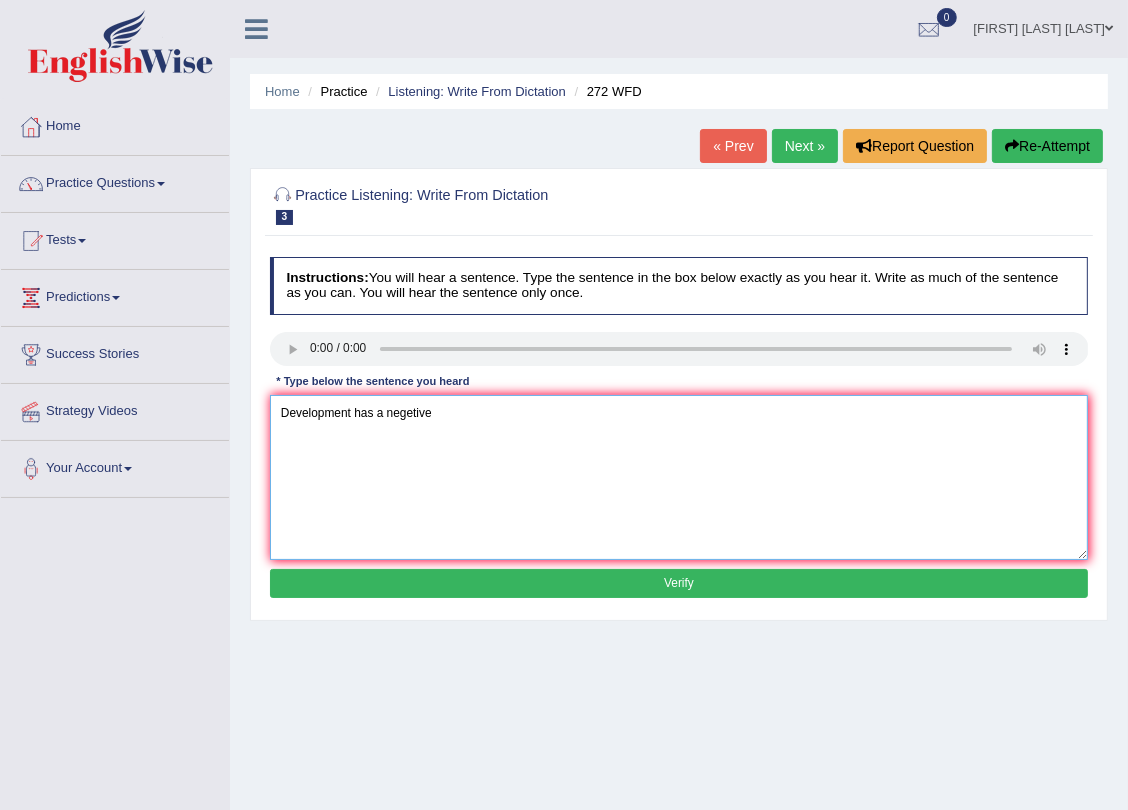 click on "Development has a negetive" at bounding box center [679, 477] 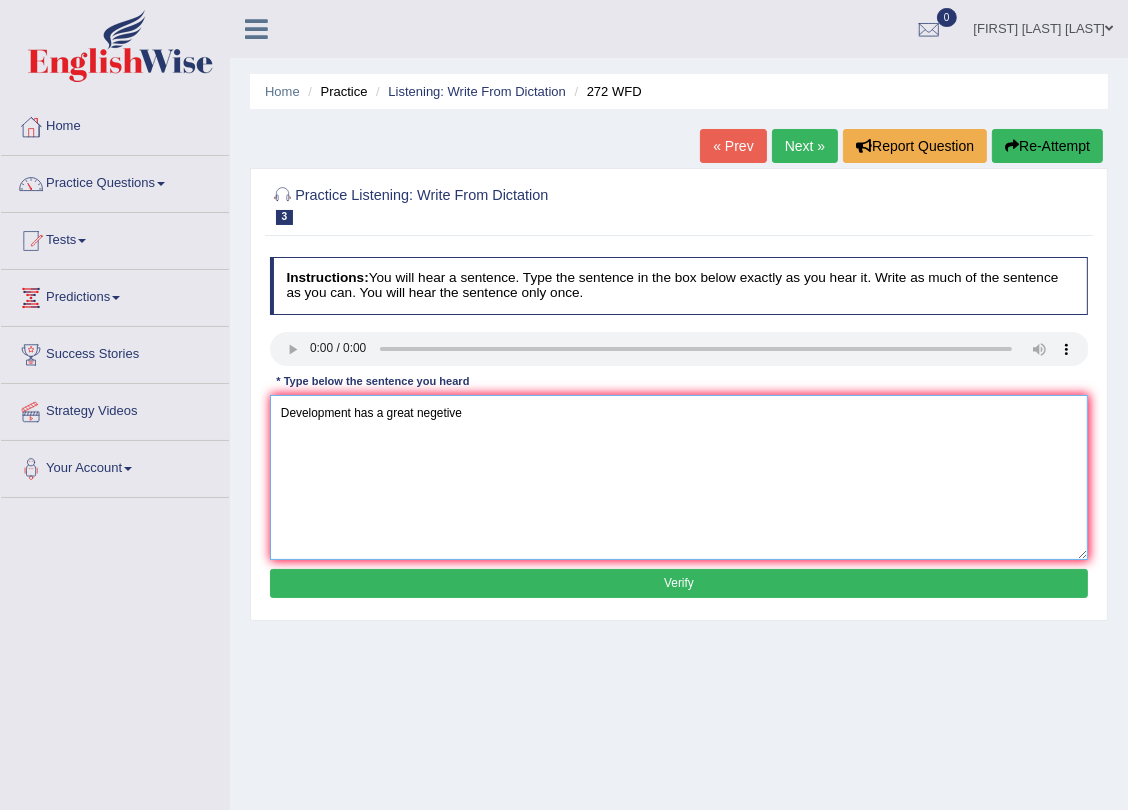 click on "Development has a great negetive" at bounding box center (679, 477) 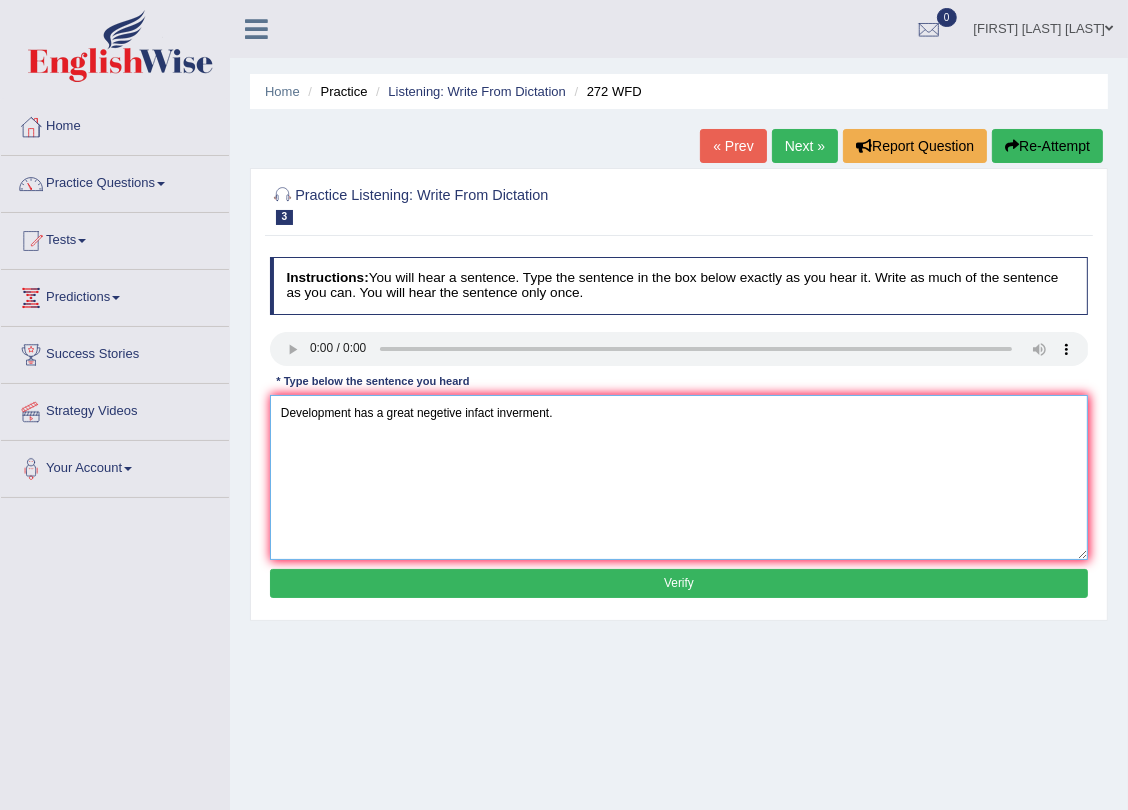type on "Development has a great negetive infact inverment." 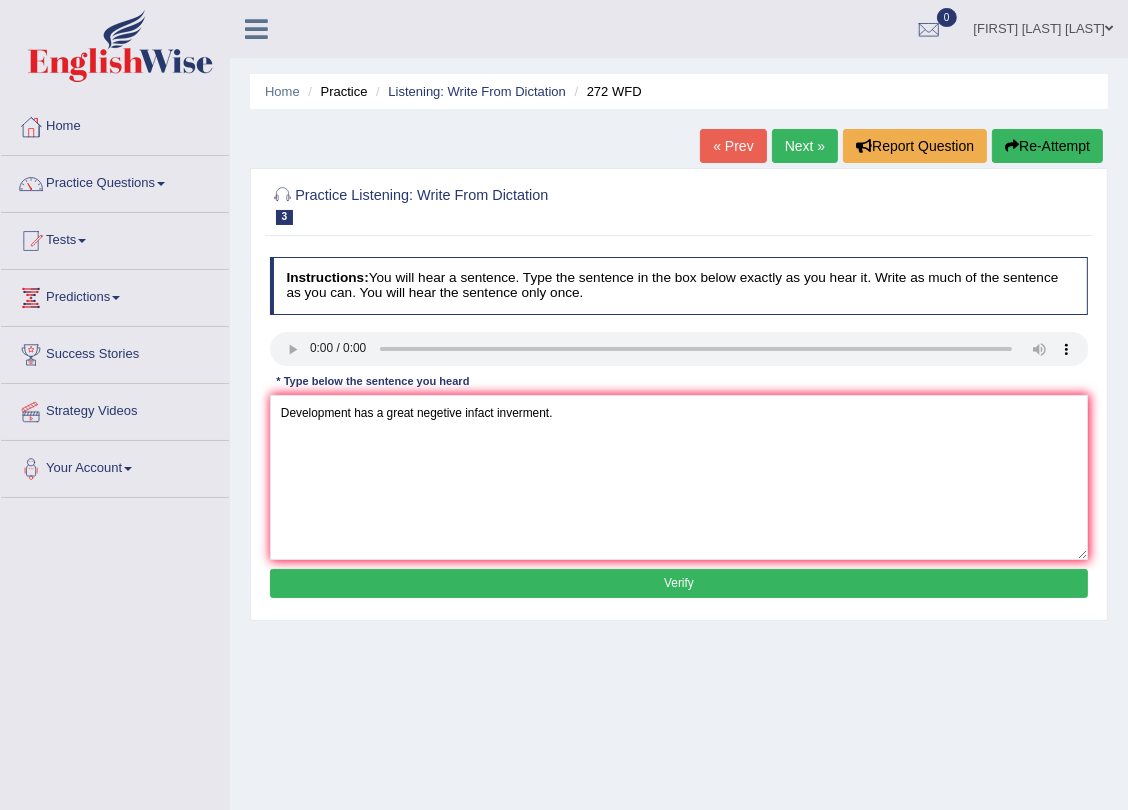 click on "Verify" at bounding box center (679, 583) 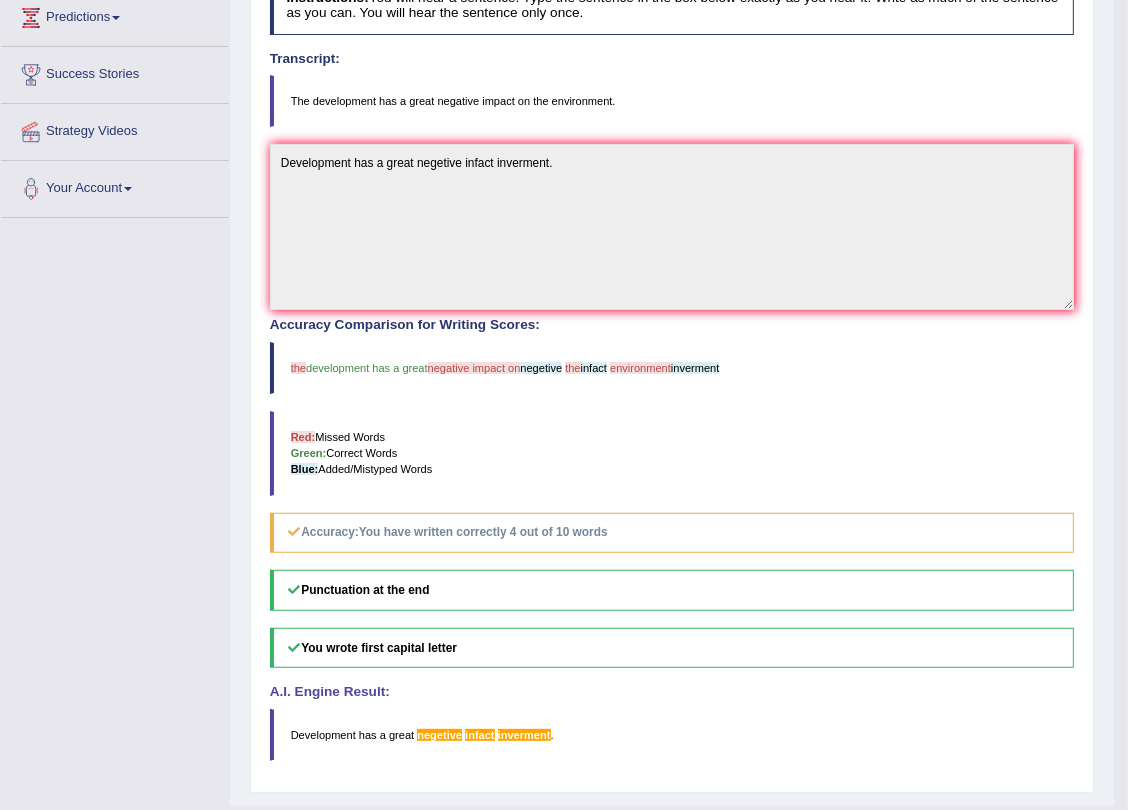 scroll, scrollTop: 324, scrollLeft: 0, axis: vertical 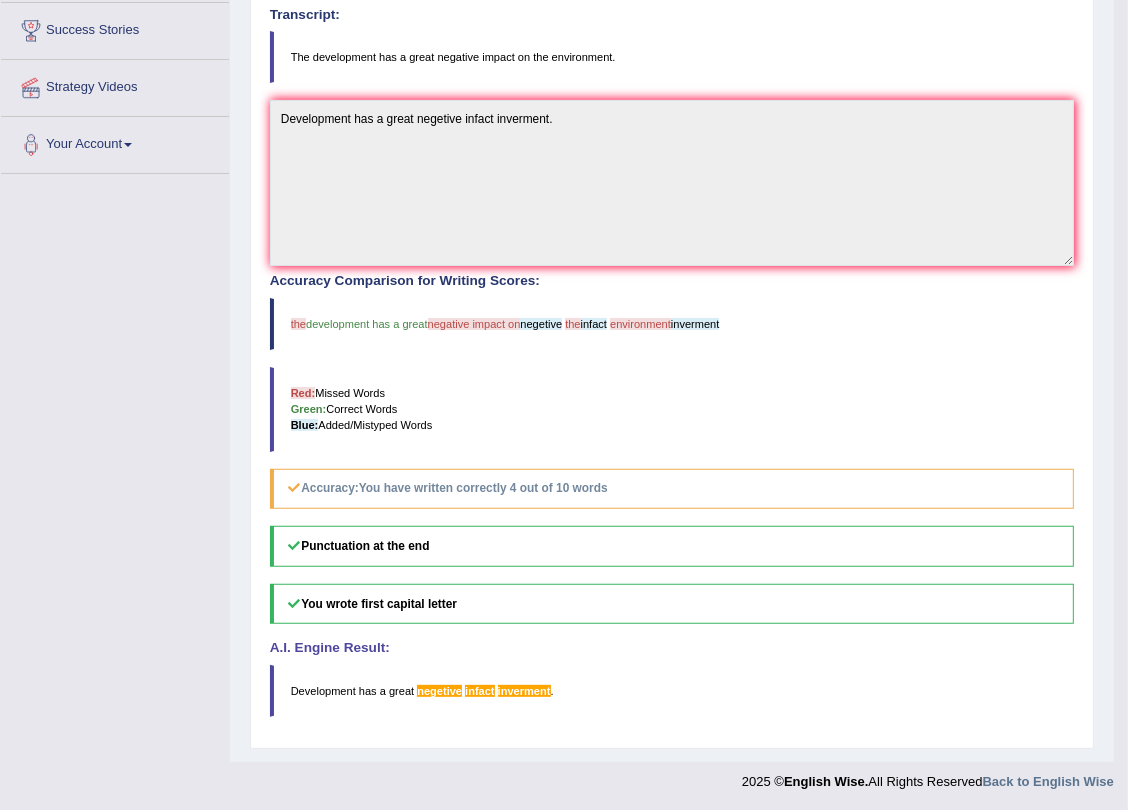 click on "A.I. Engine Result:" at bounding box center (672, 648) 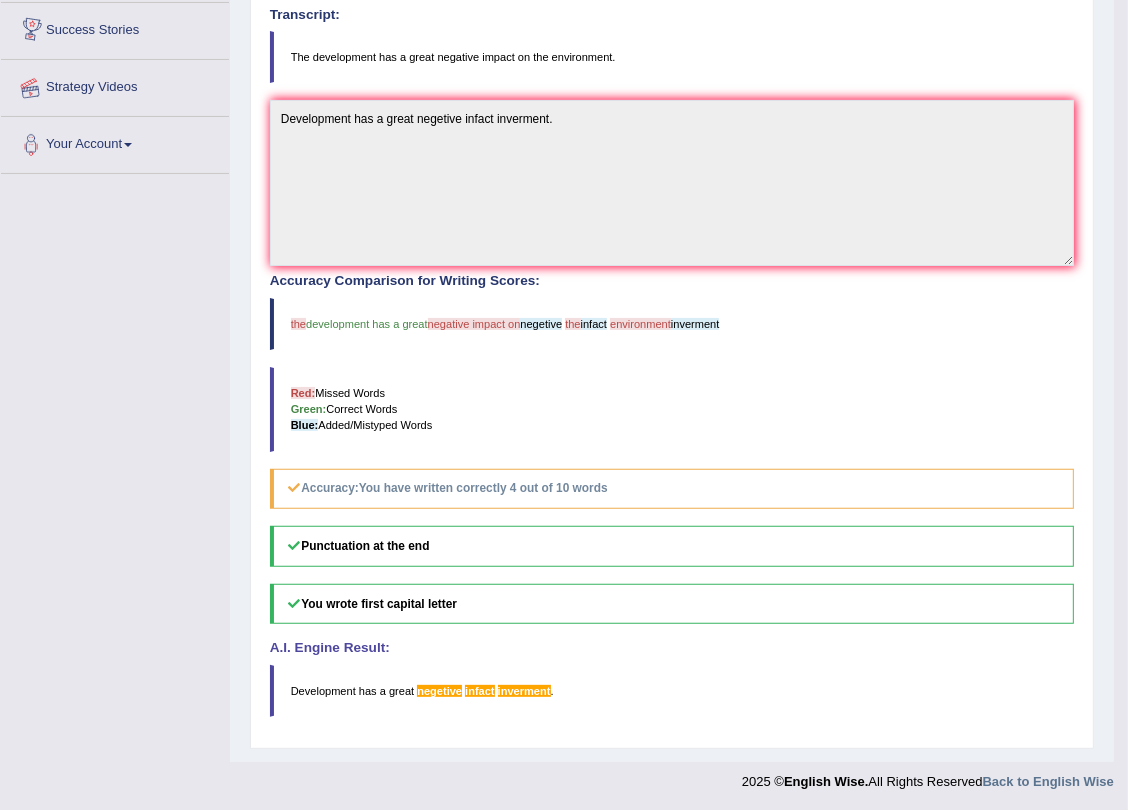 scroll, scrollTop: 0, scrollLeft: 0, axis: both 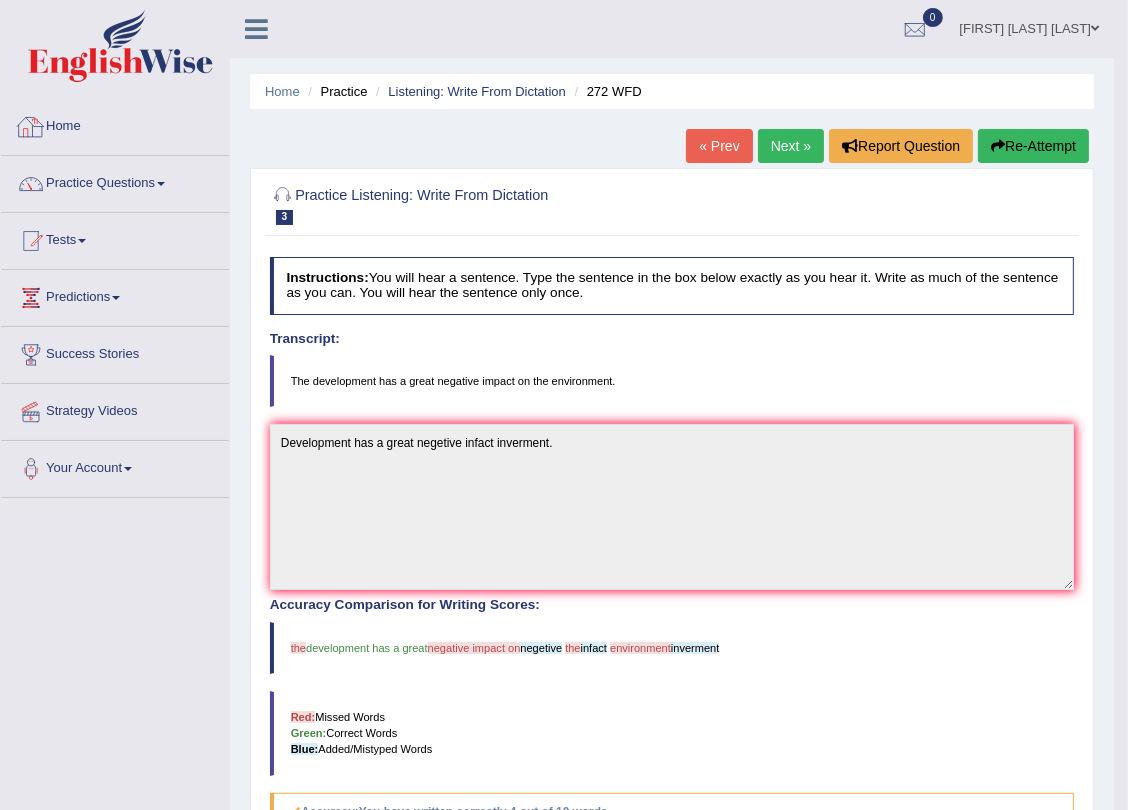 click on "Home" at bounding box center (115, 124) 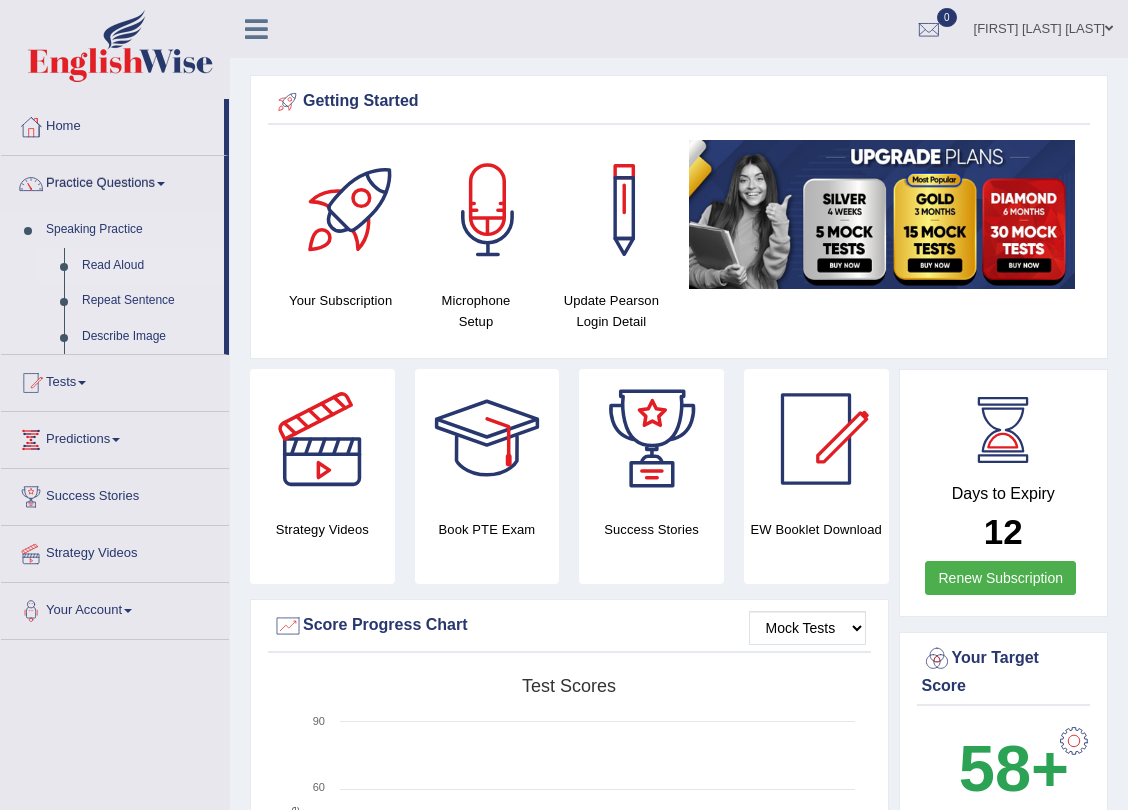 scroll, scrollTop: 0, scrollLeft: 0, axis: both 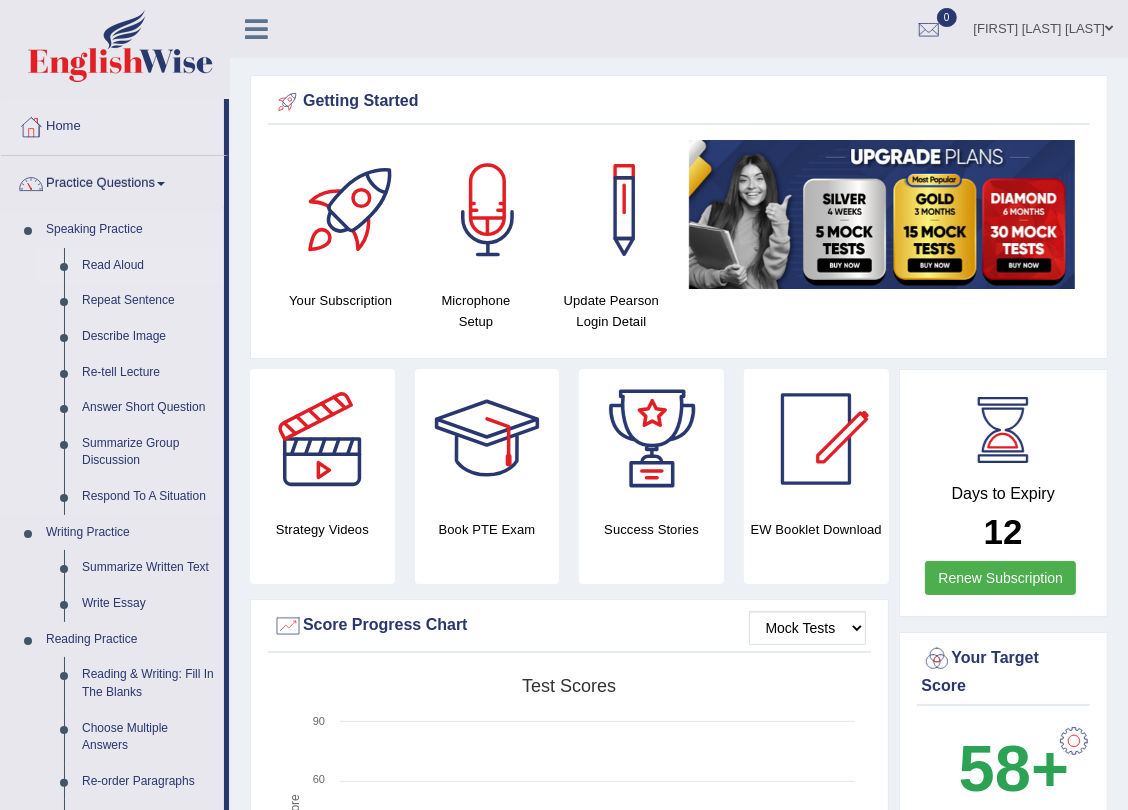 click on "Read Aloud" at bounding box center [148, 266] 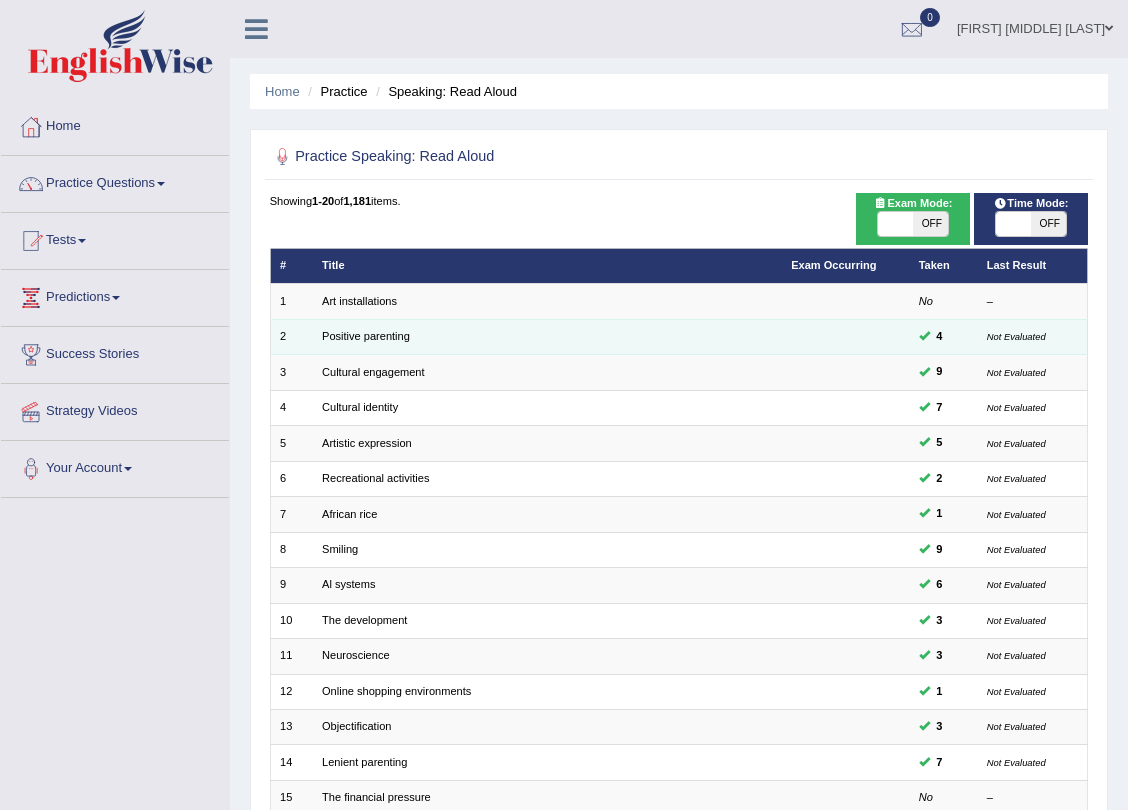 scroll, scrollTop: 0, scrollLeft: 0, axis: both 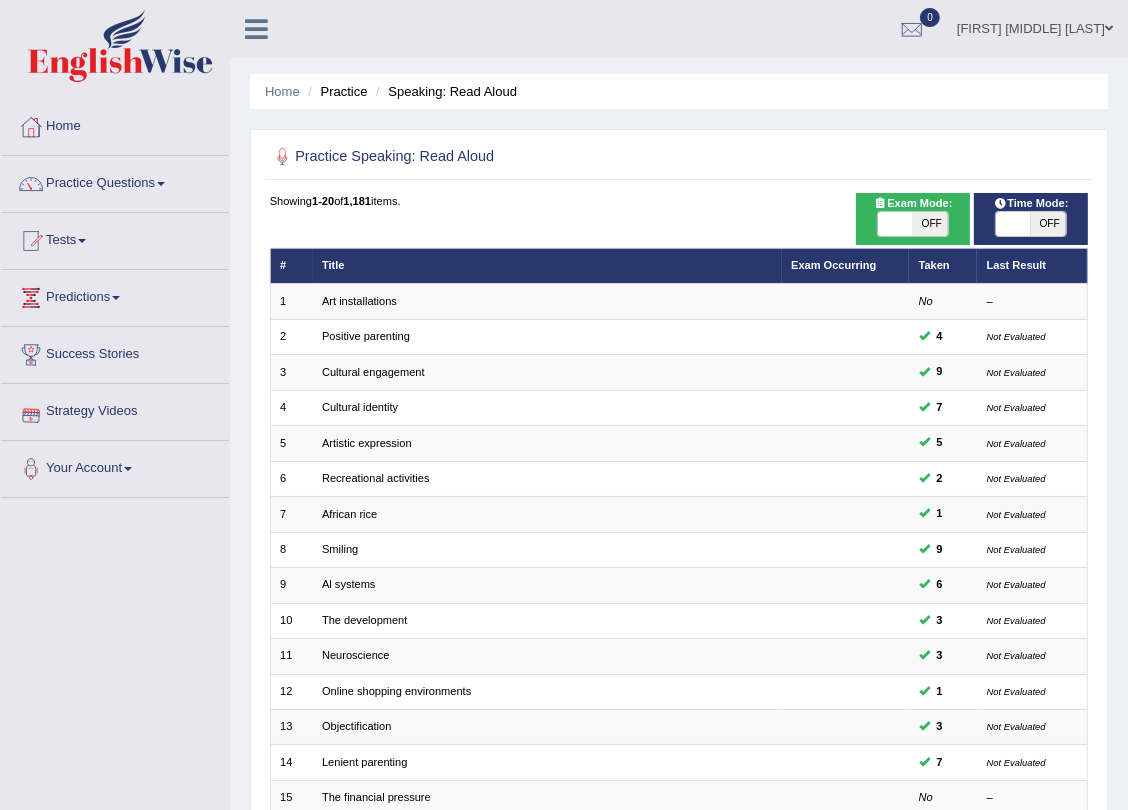 click at bounding box center (161, 184) 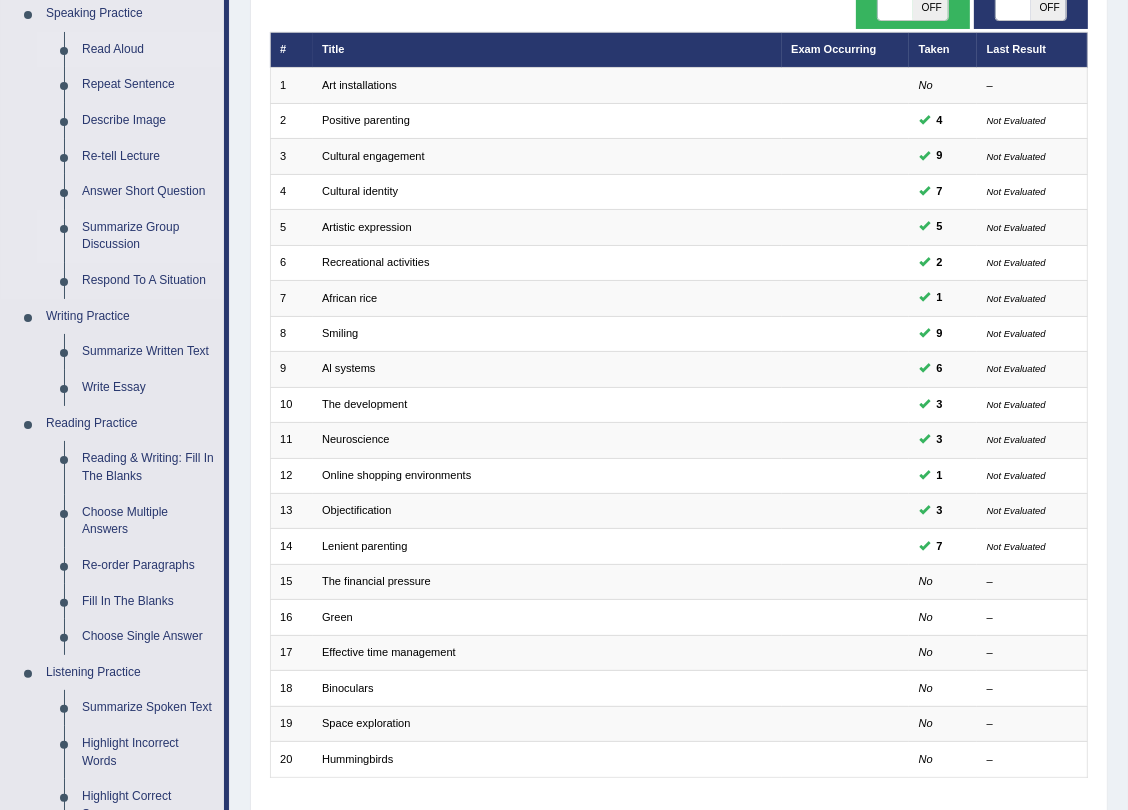 scroll, scrollTop: 0, scrollLeft: 0, axis: both 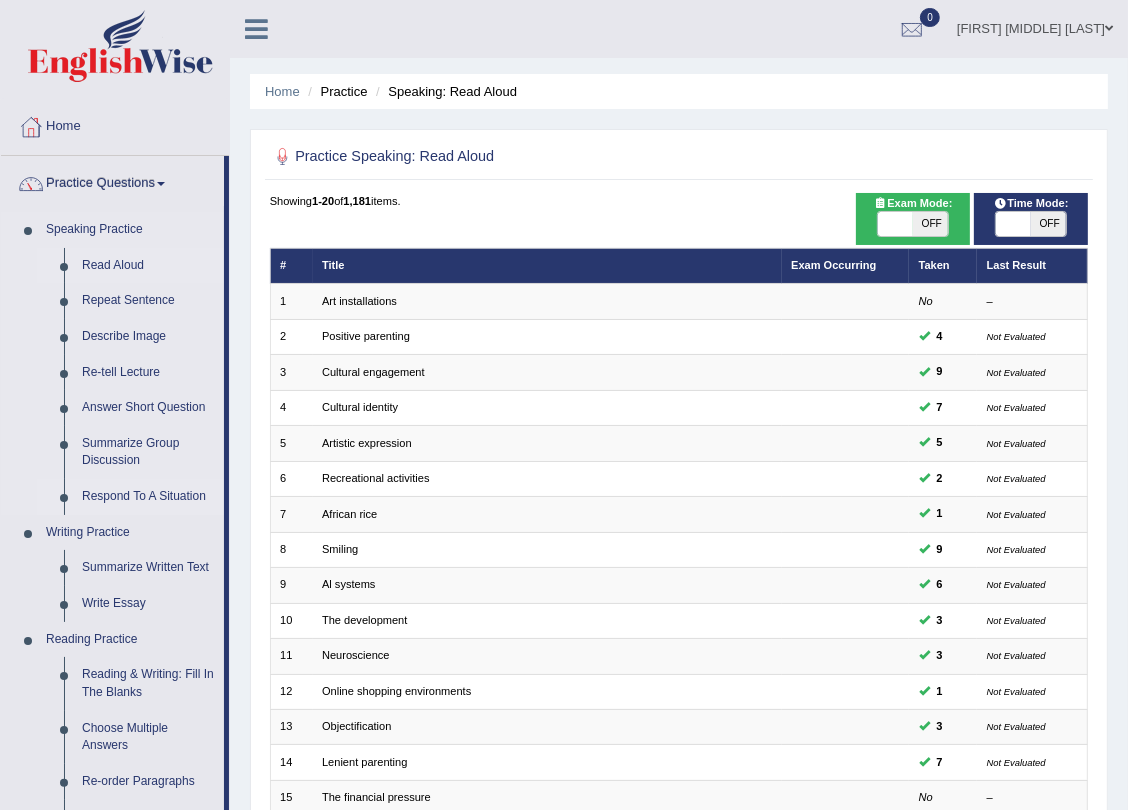 click on "Respond To A Situation" at bounding box center [148, 497] 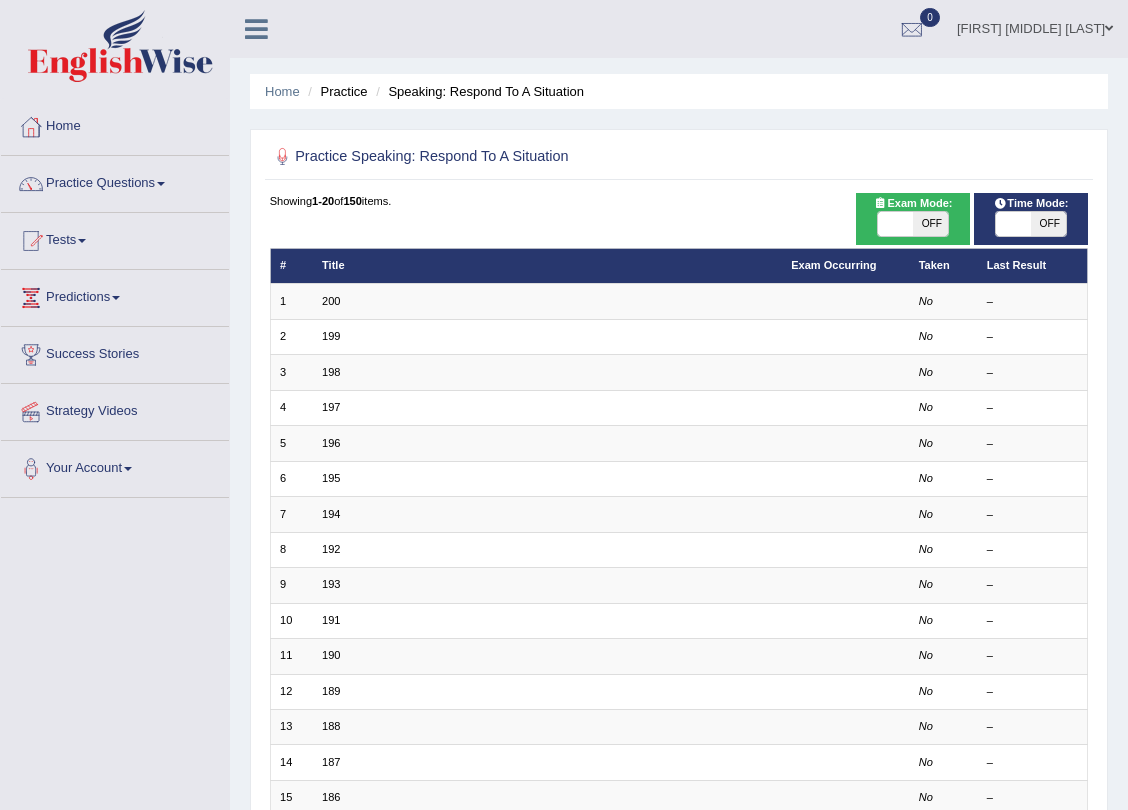 scroll, scrollTop: 0, scrollLeft: 0, axis: both 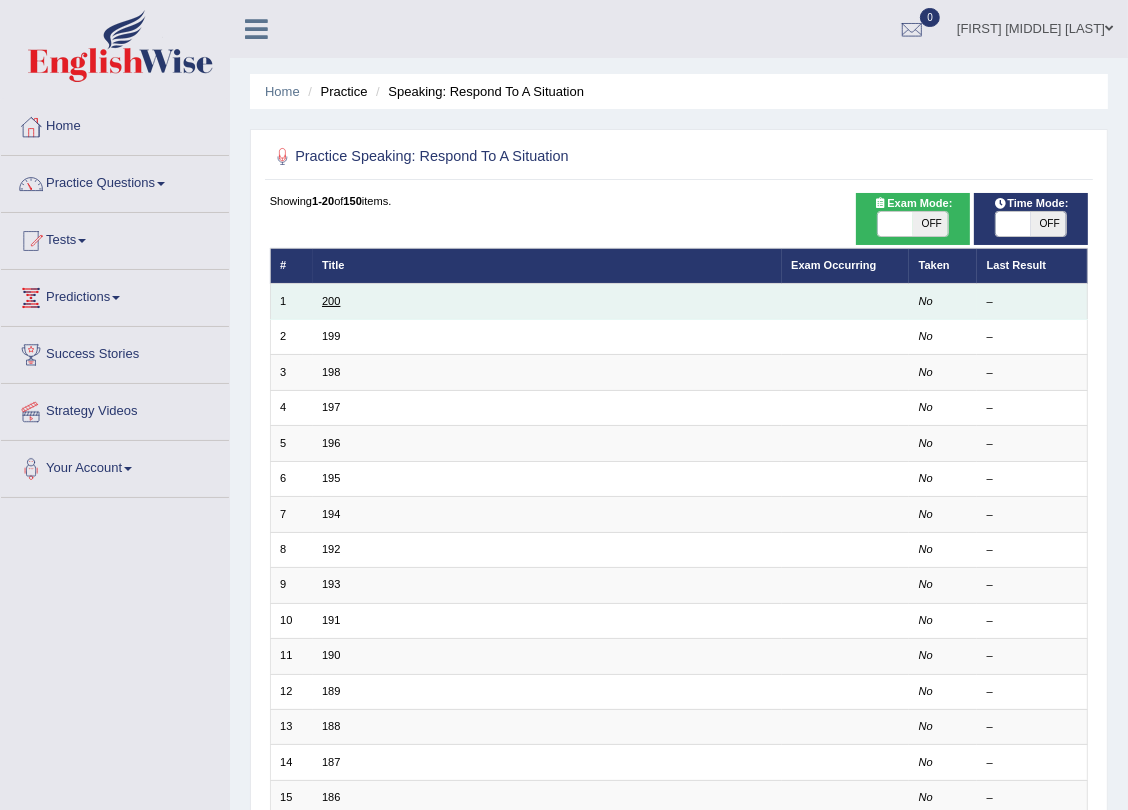 click on "200" at bounding box center [331, 301] 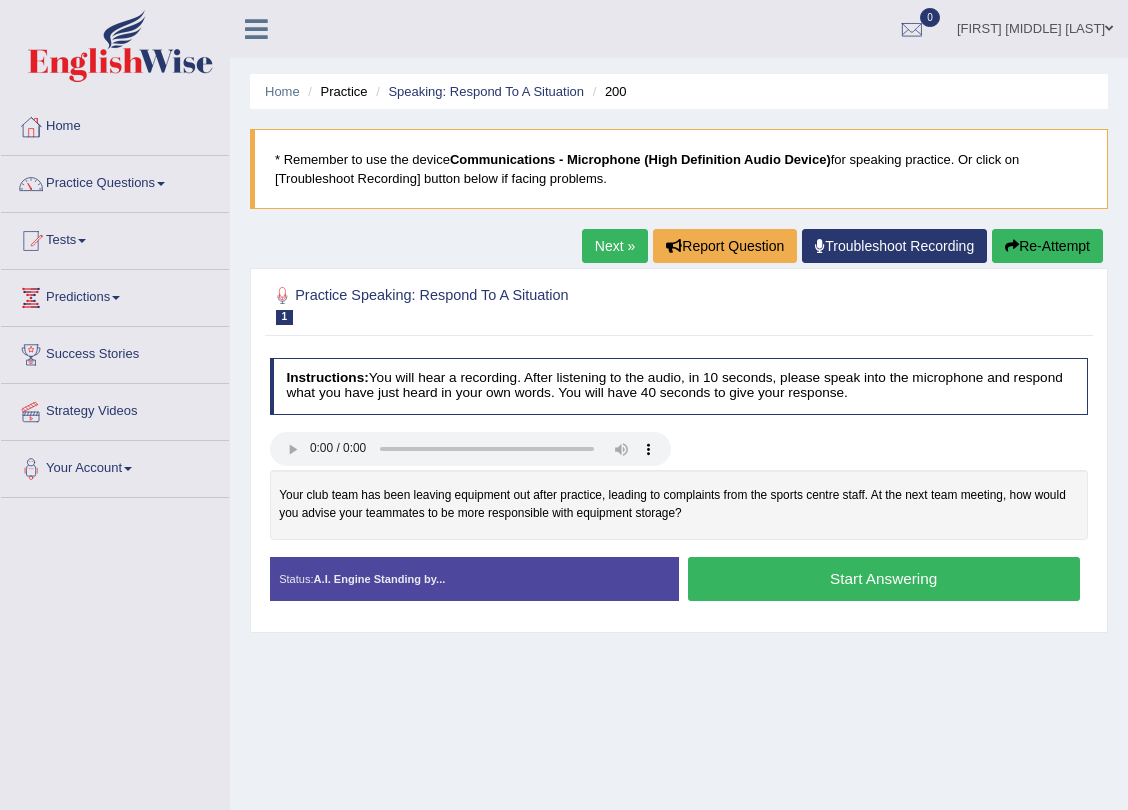 scroll, scrollTop: 0, scrollLeft: 0, axis: both 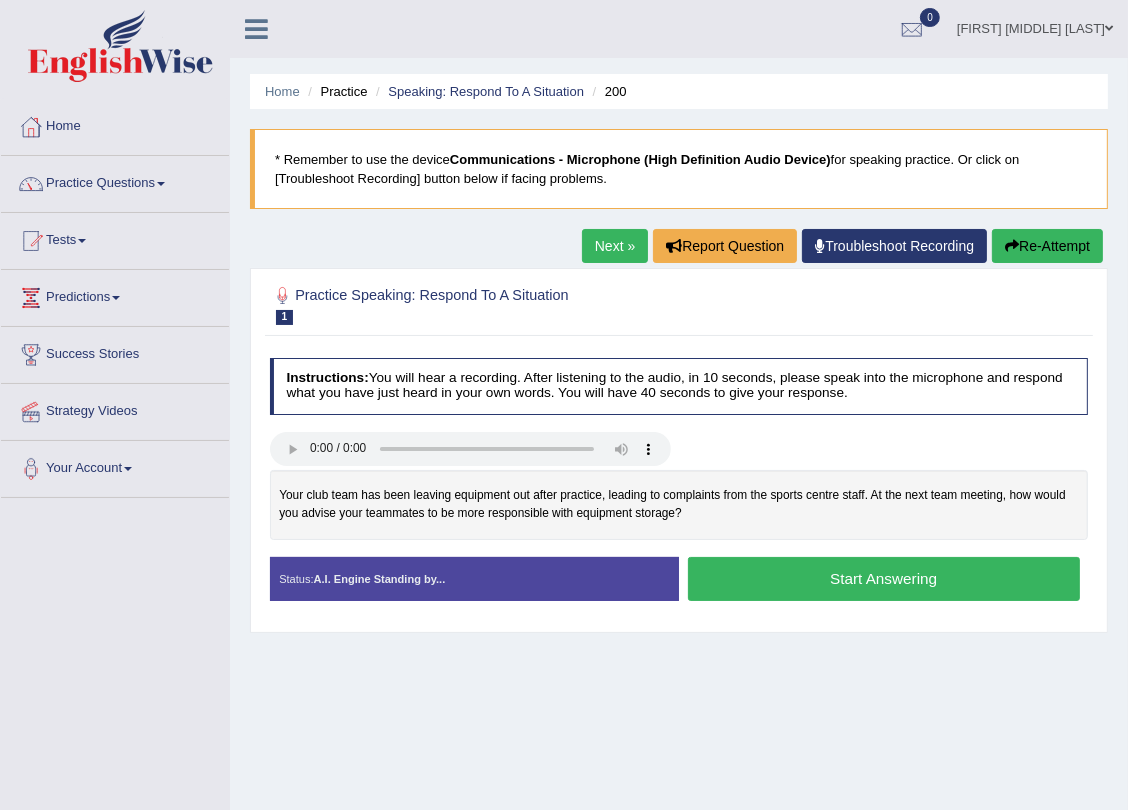 click on "Practice Questions" at bounding box center (115, 181) 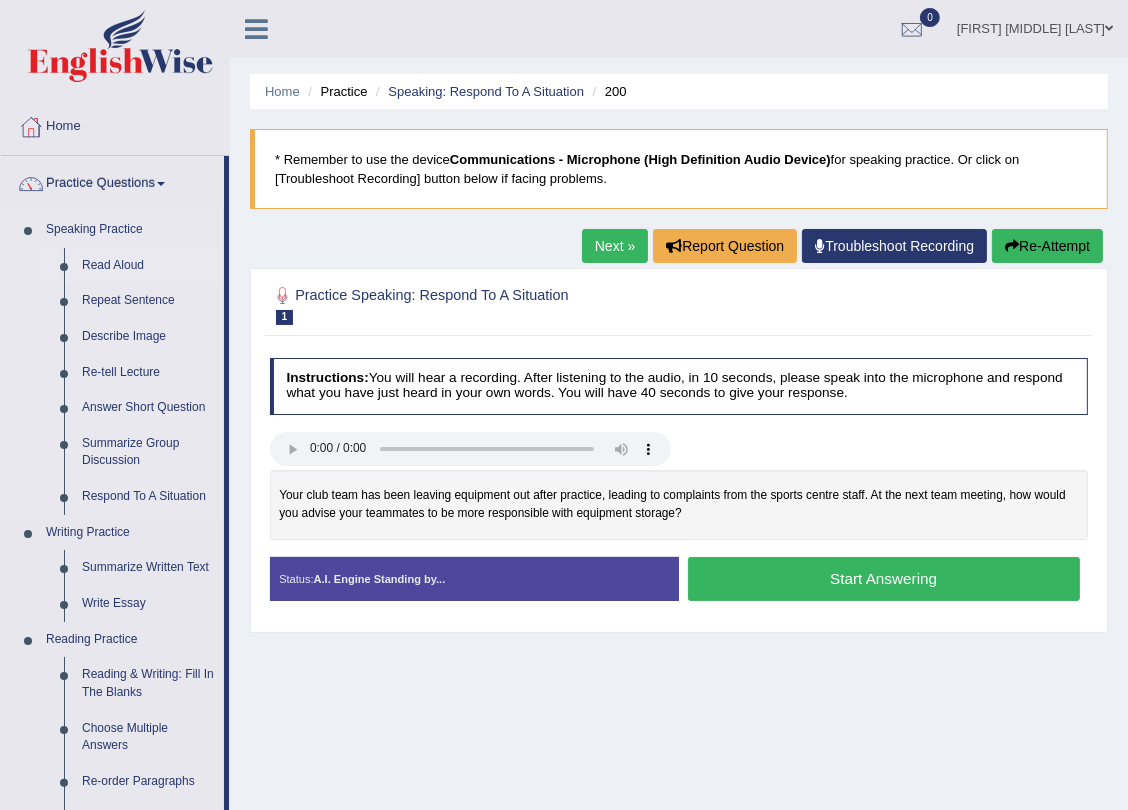 click on "Read Aloud" at bounding box center [148, 266] 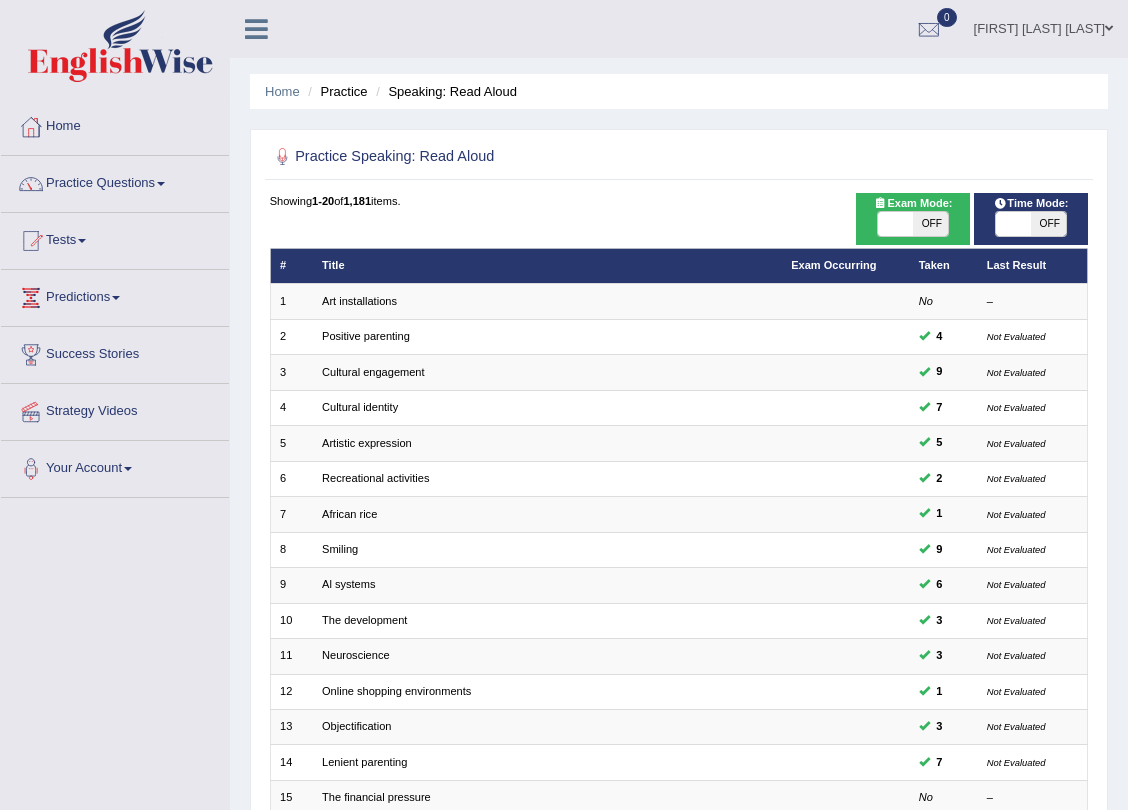 scroll, scrollTop: 0, scrollLeft: 0, axis: both 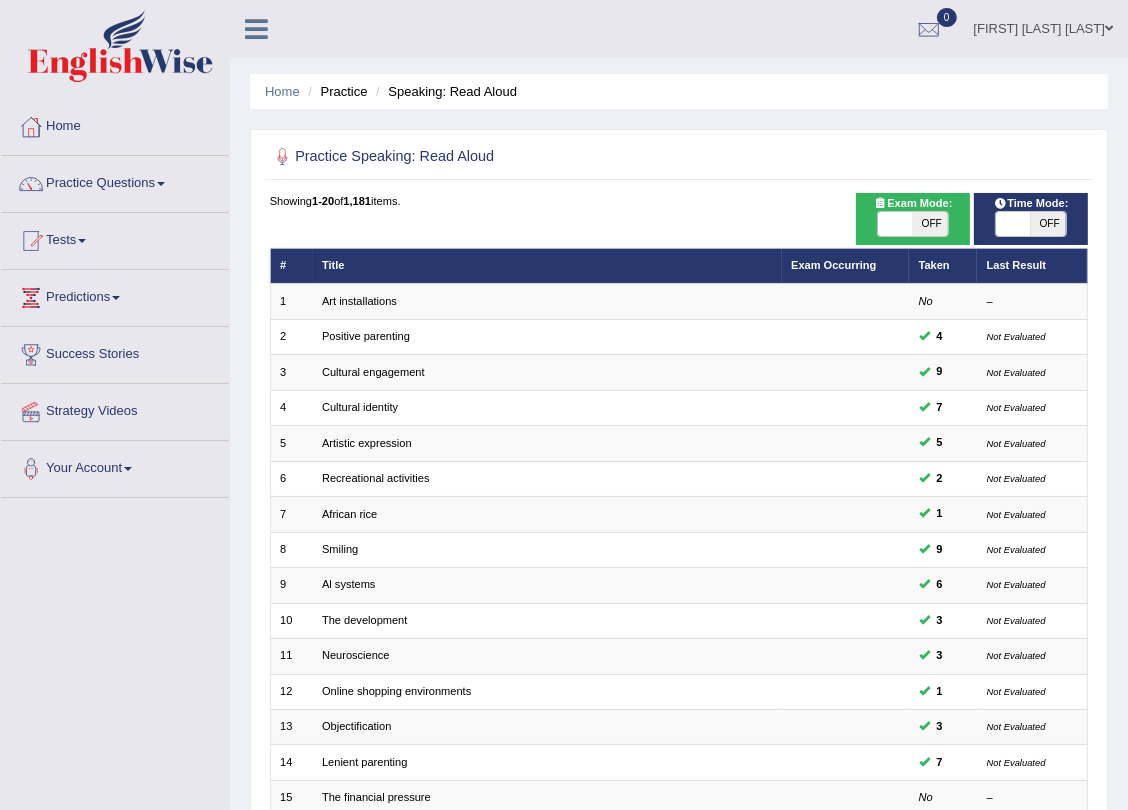 click on "Practice Questions" at bounding box center [115, 181] 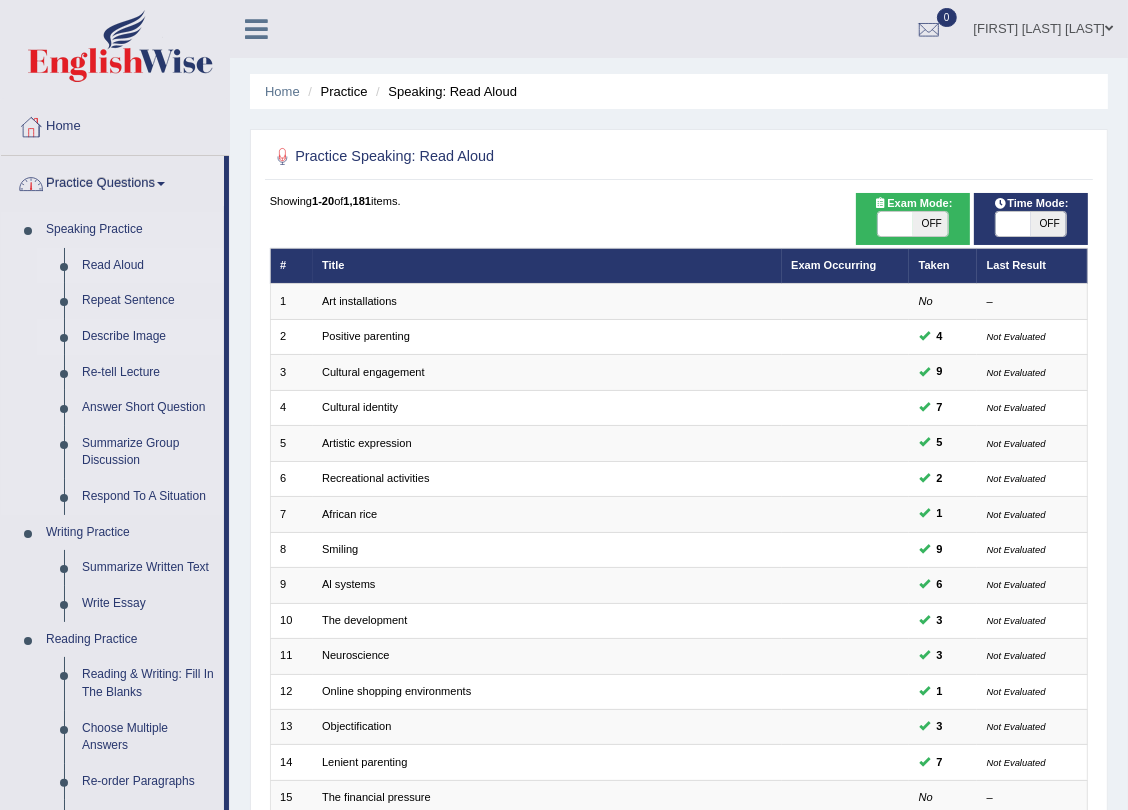 click on "Describe Image" at bounding box center (148, 337) 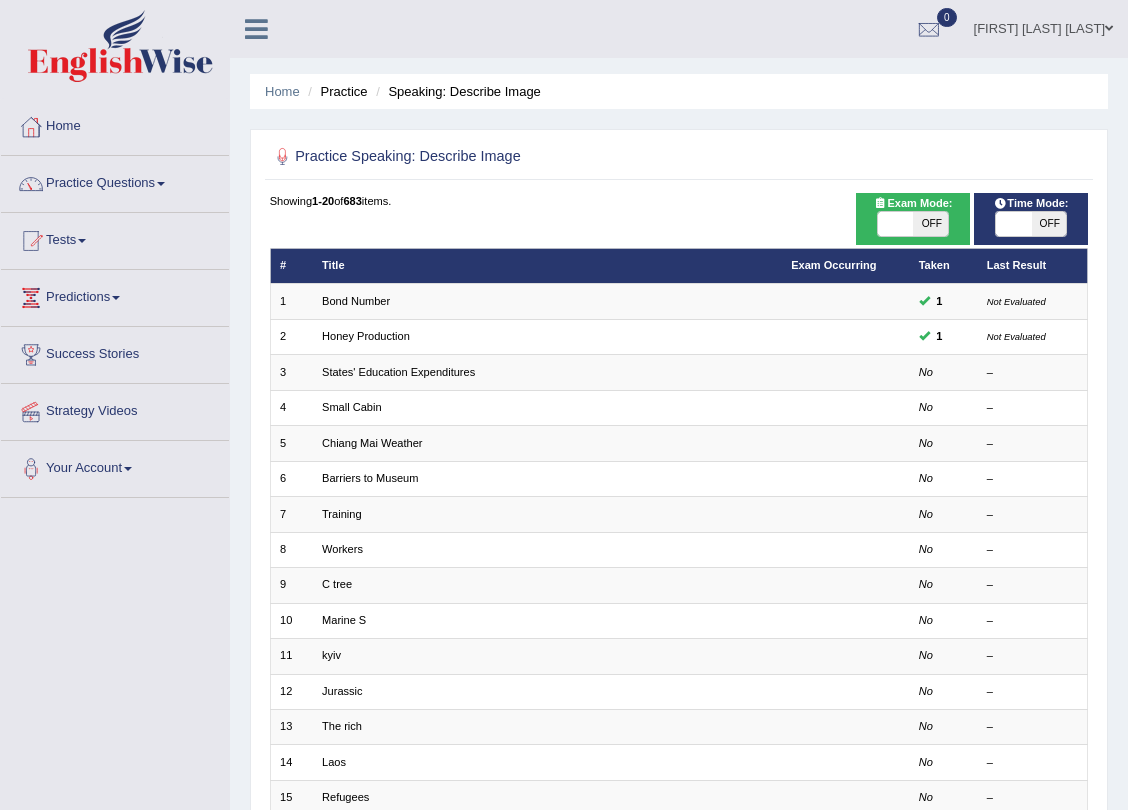 scroll, scrollTop: 0, scrollLeft: 0, axis: both 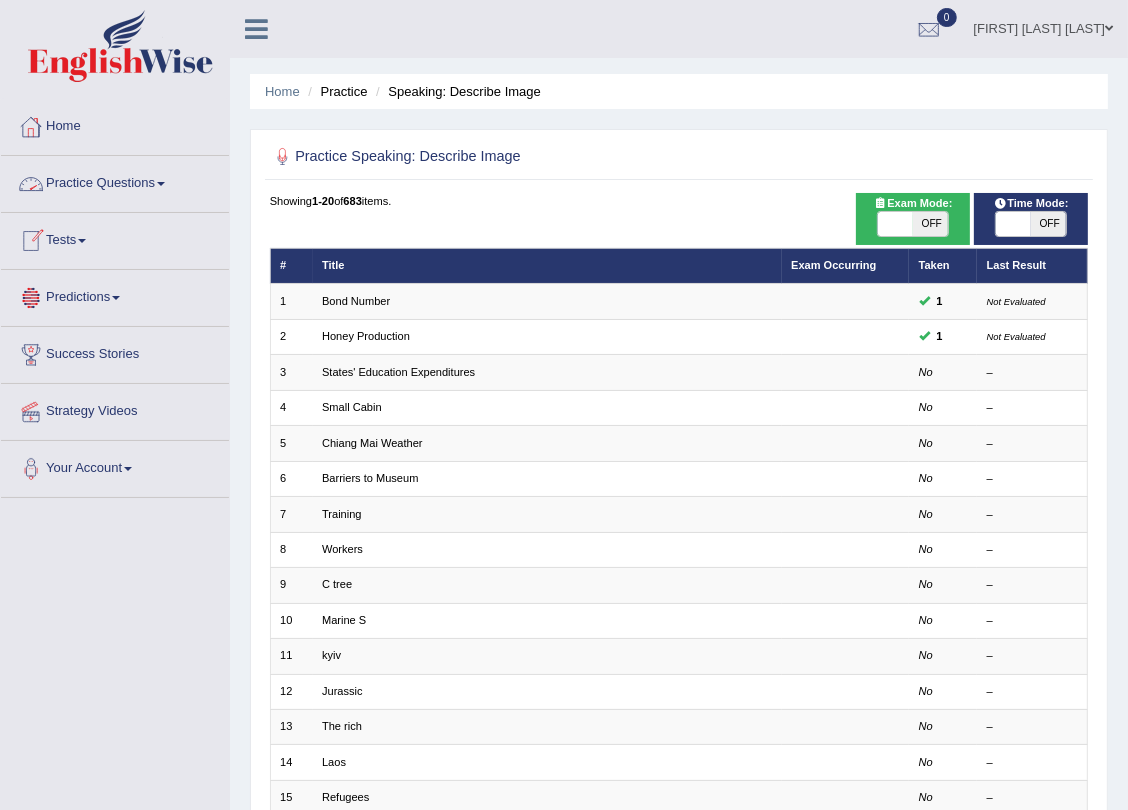 click on "Practice Questions" at bounding box center (115, 181) 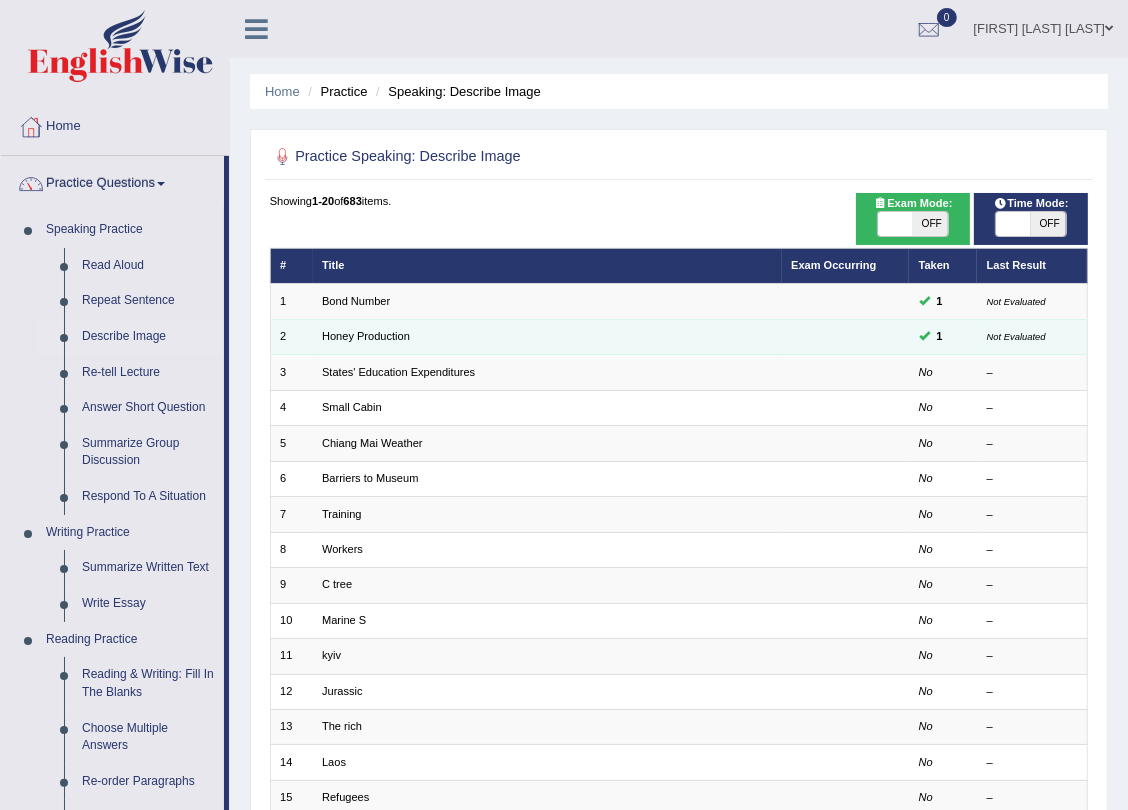 click on "Honey Production" at bounding box center (547, 336) 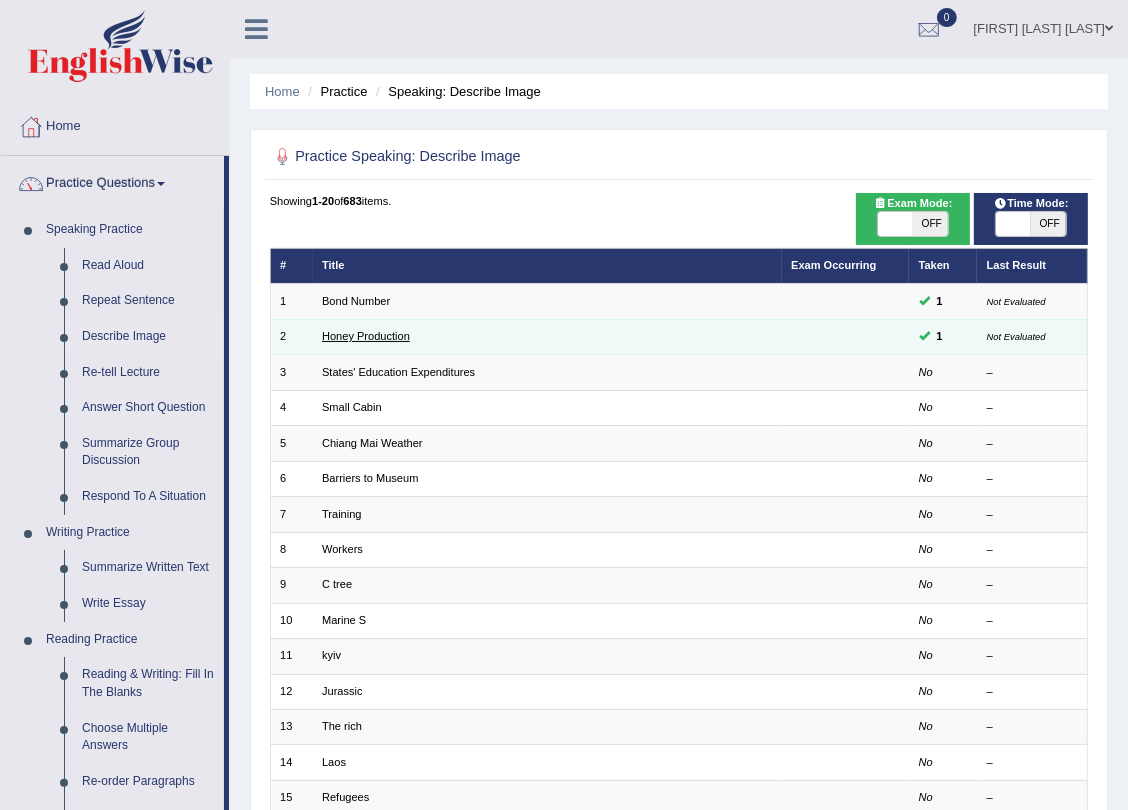 click on "Honey Production" at bounding box center (366, 336) 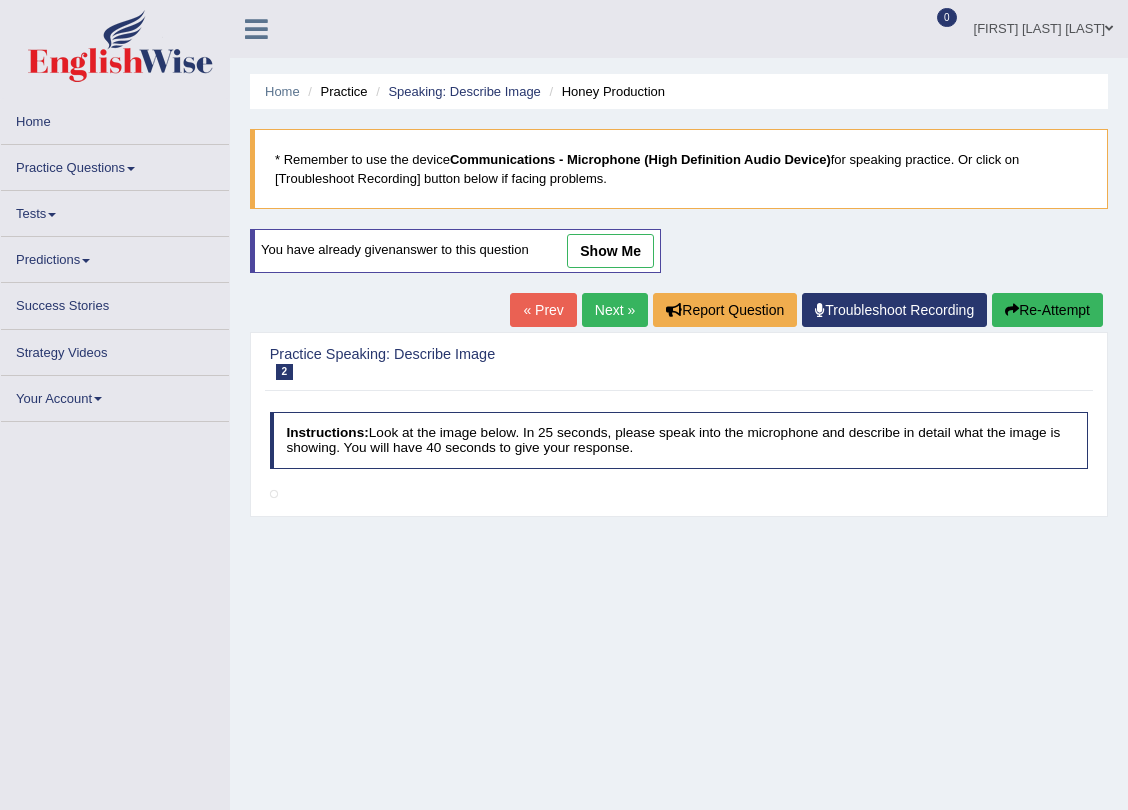 scroll, scrollTop: 0, scrollLeft: 0, axis: both 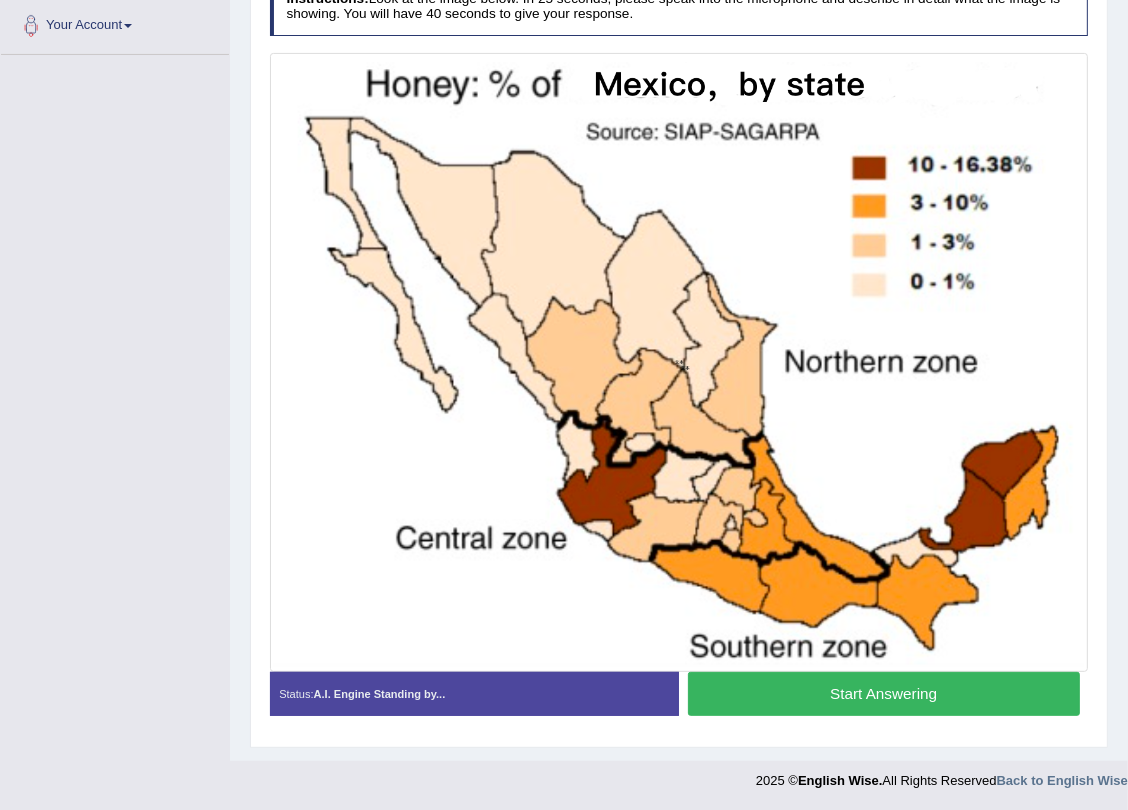 click at bounding box center (679, 362) 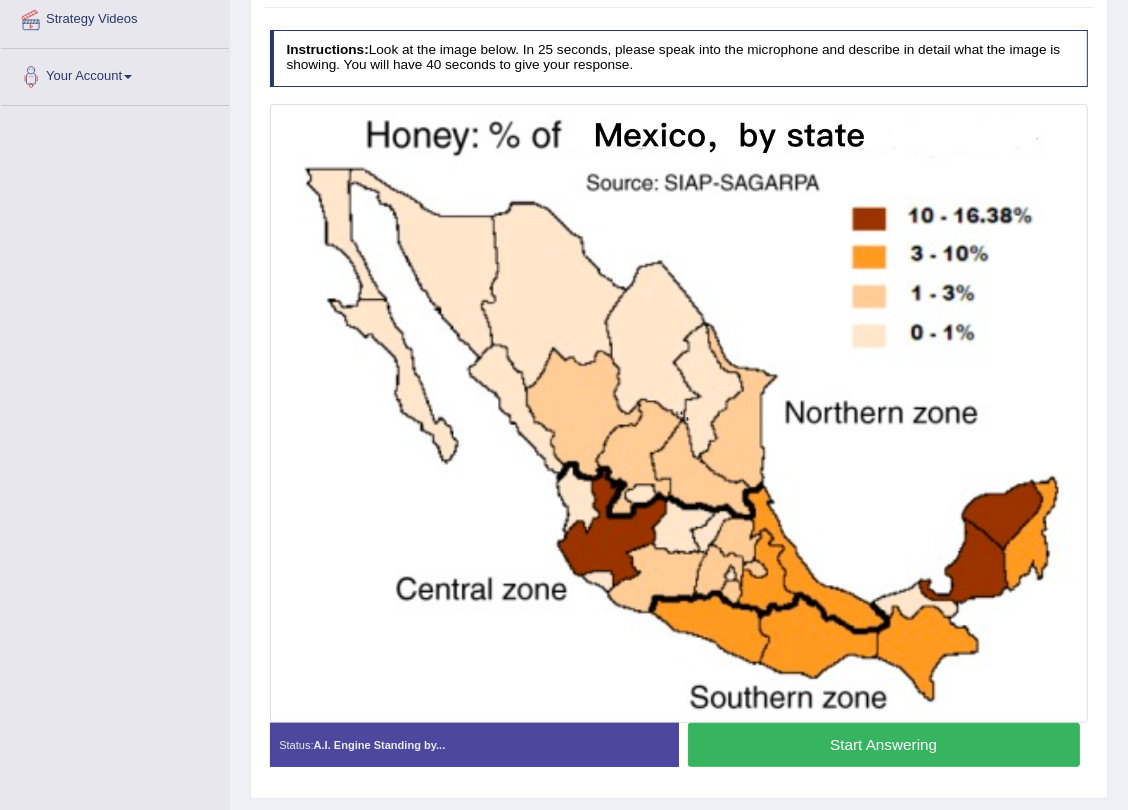 scroll, scrollTop: 443, scrollLeft: 0, axis: vertical 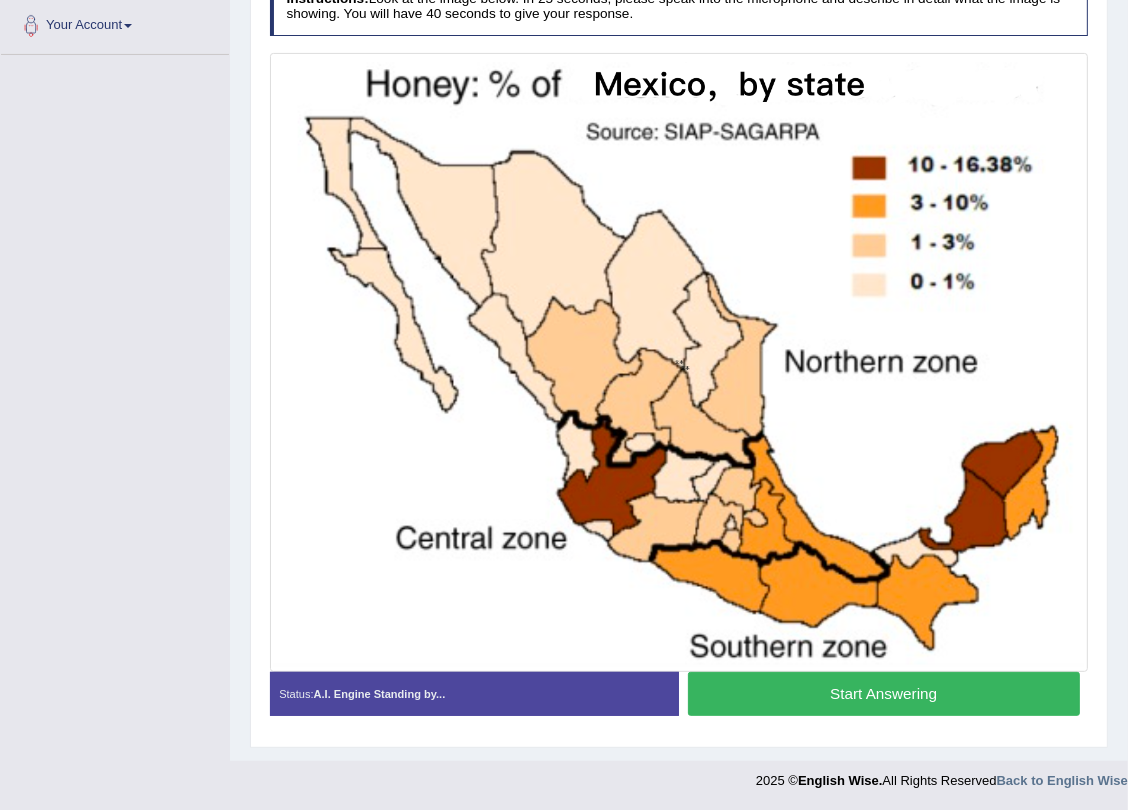 click on "Start Answering" at bounding box center [884, 693] 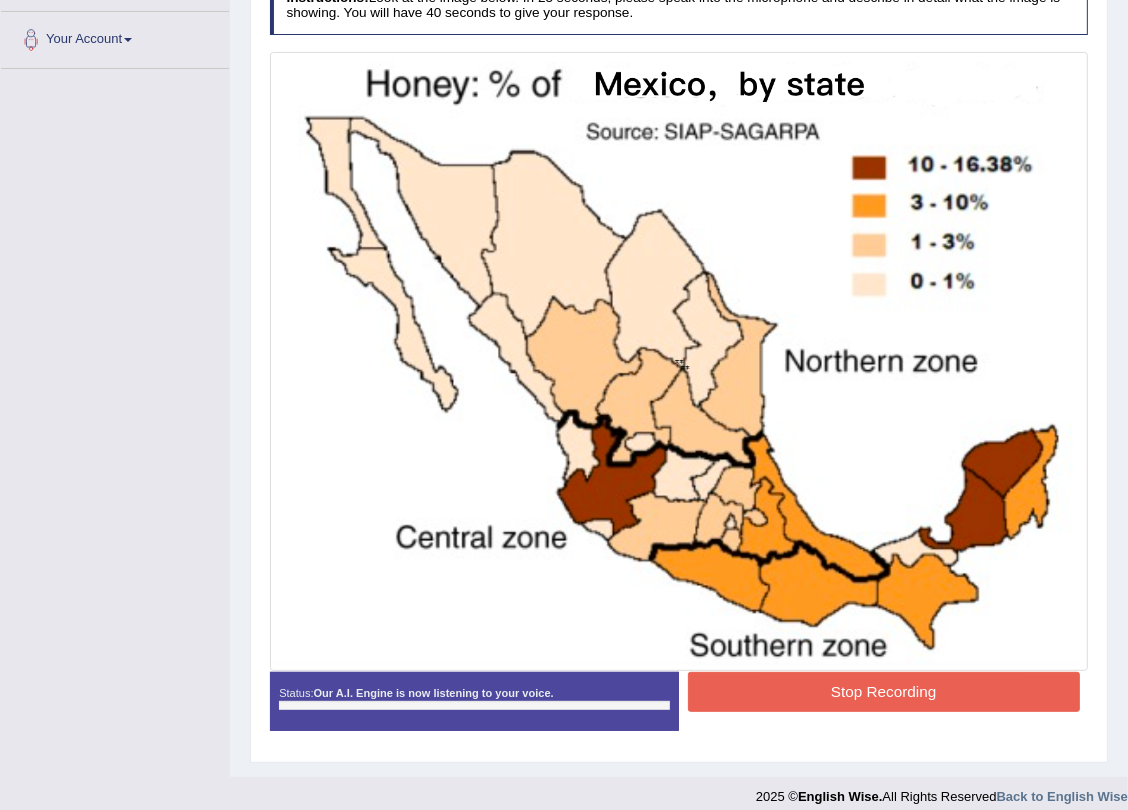 scroll, scrollTop: 443, scrollLeft: 0, axis: vertical 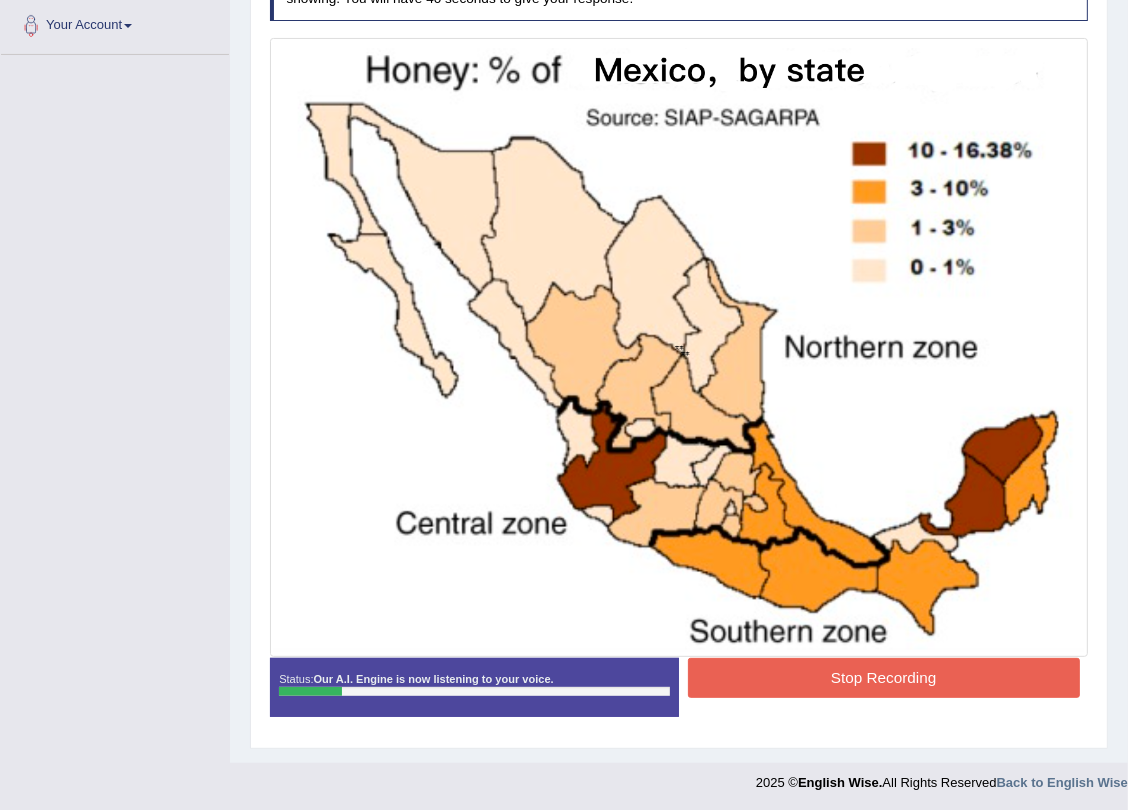 click on "Stop Recording" at bounding box center (884, 677) 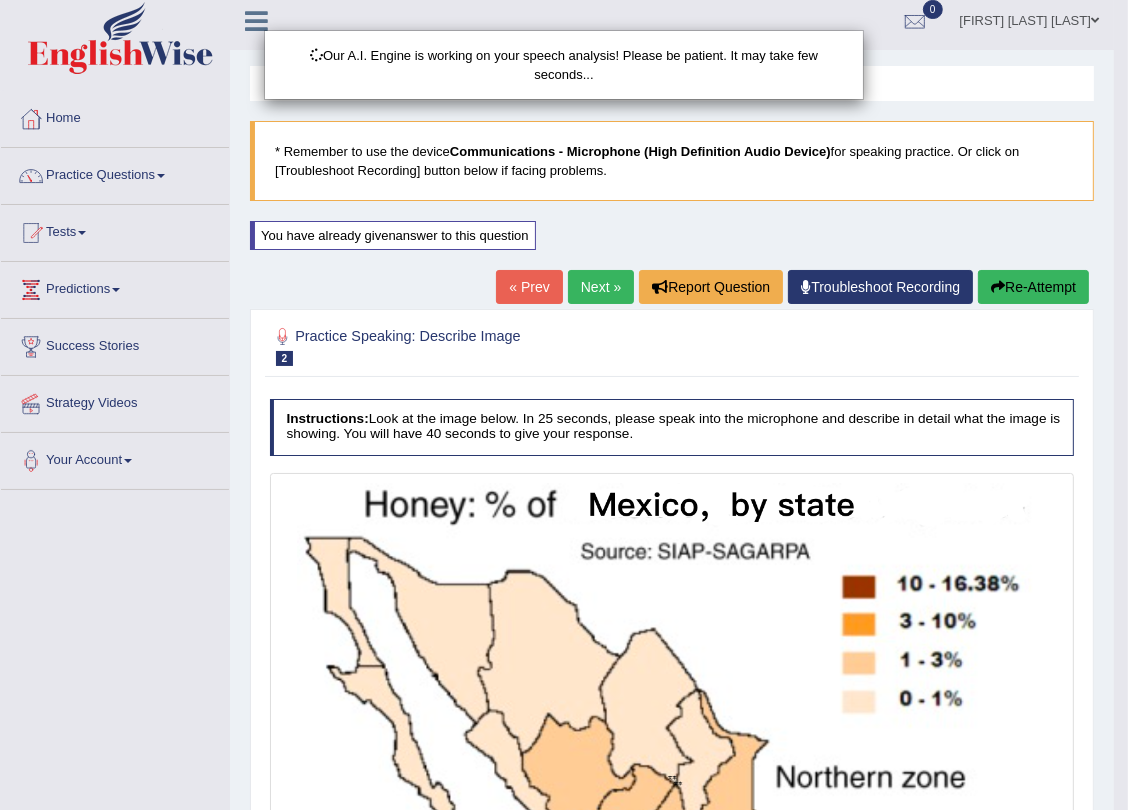 scroll, scrollTop: 0, scrollLeft: 0, axis: both 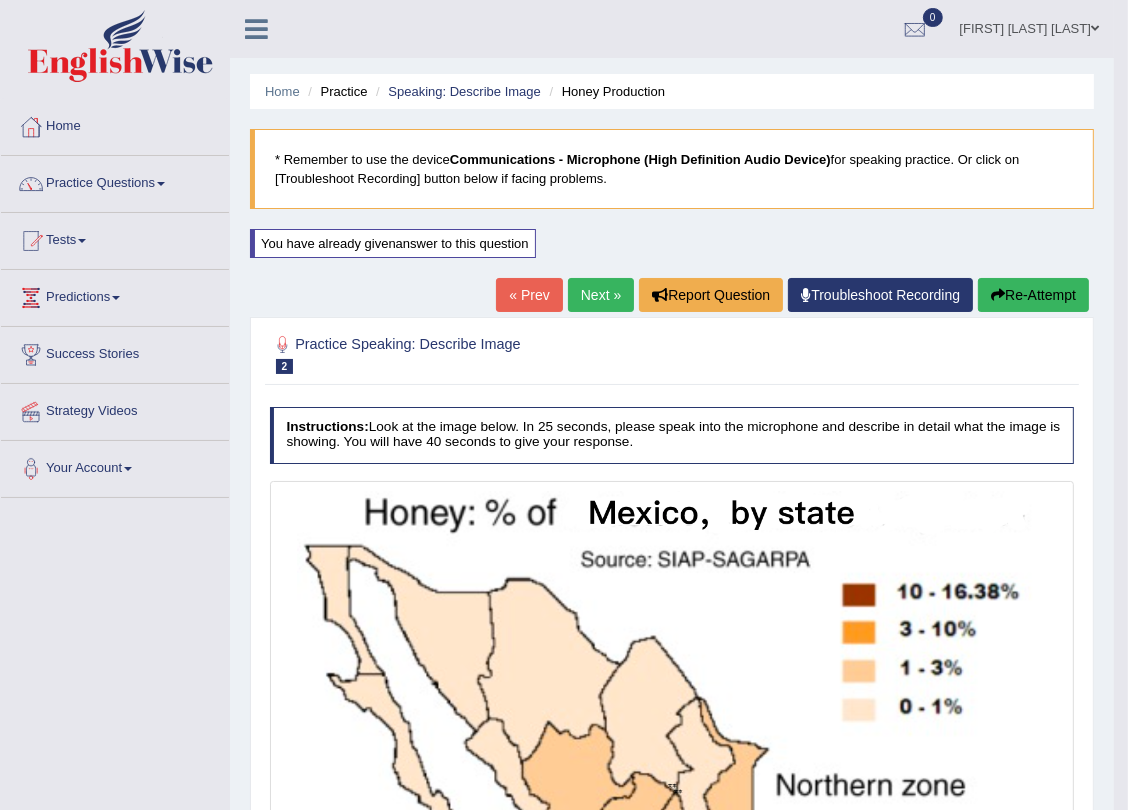 click on "Re-Attempt" at bounding box center (1033, 295) 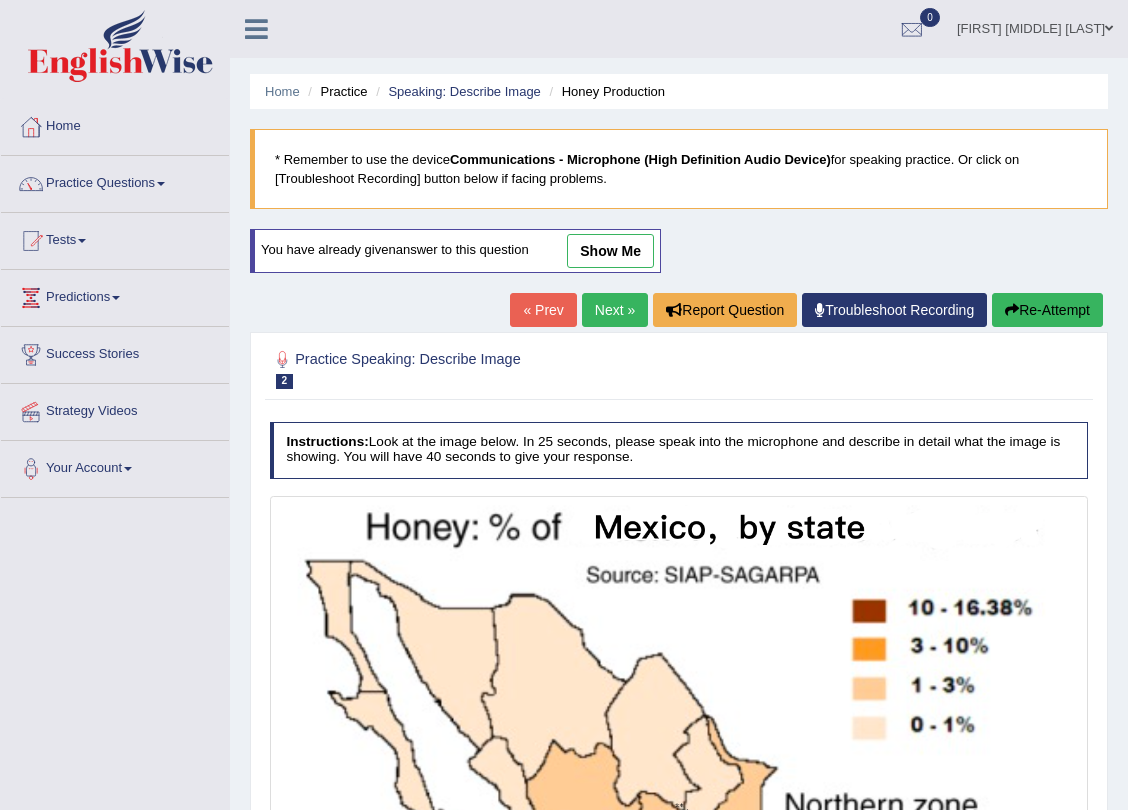 scroll, scrollTop: 0, scrollLeft: 0, axis: both 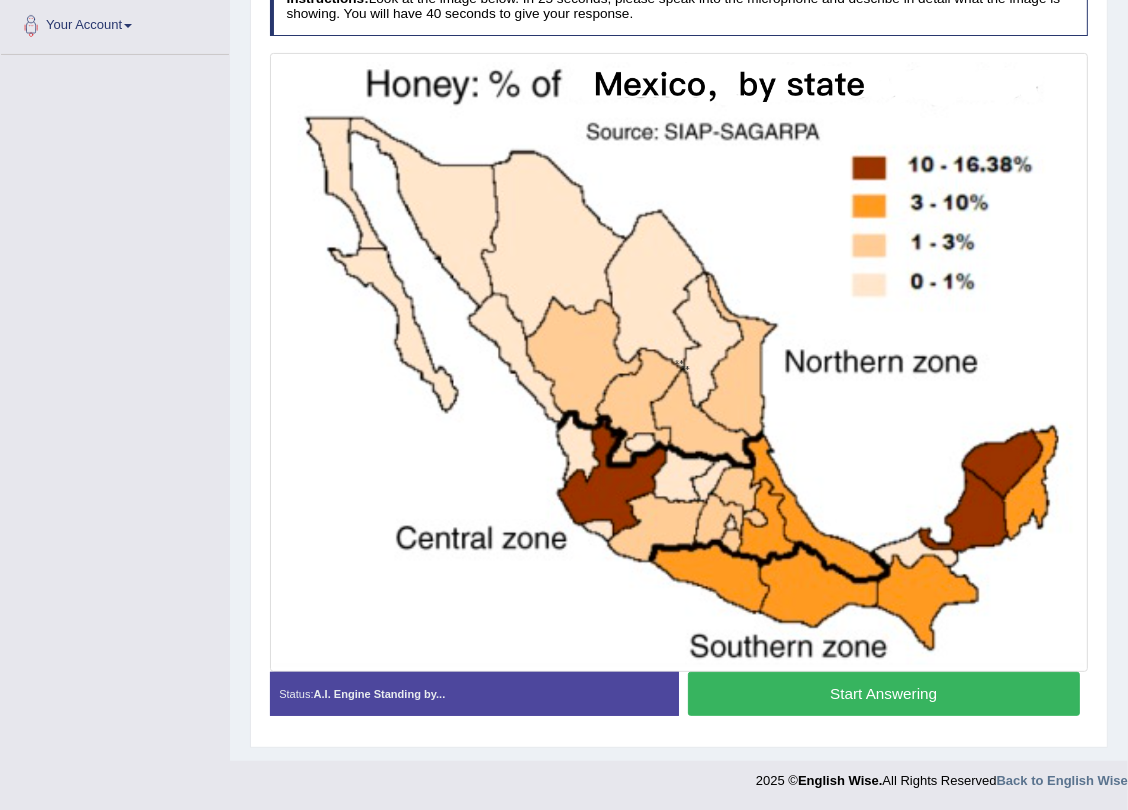 click on "Start Answering" at bounding box center (884, 693) 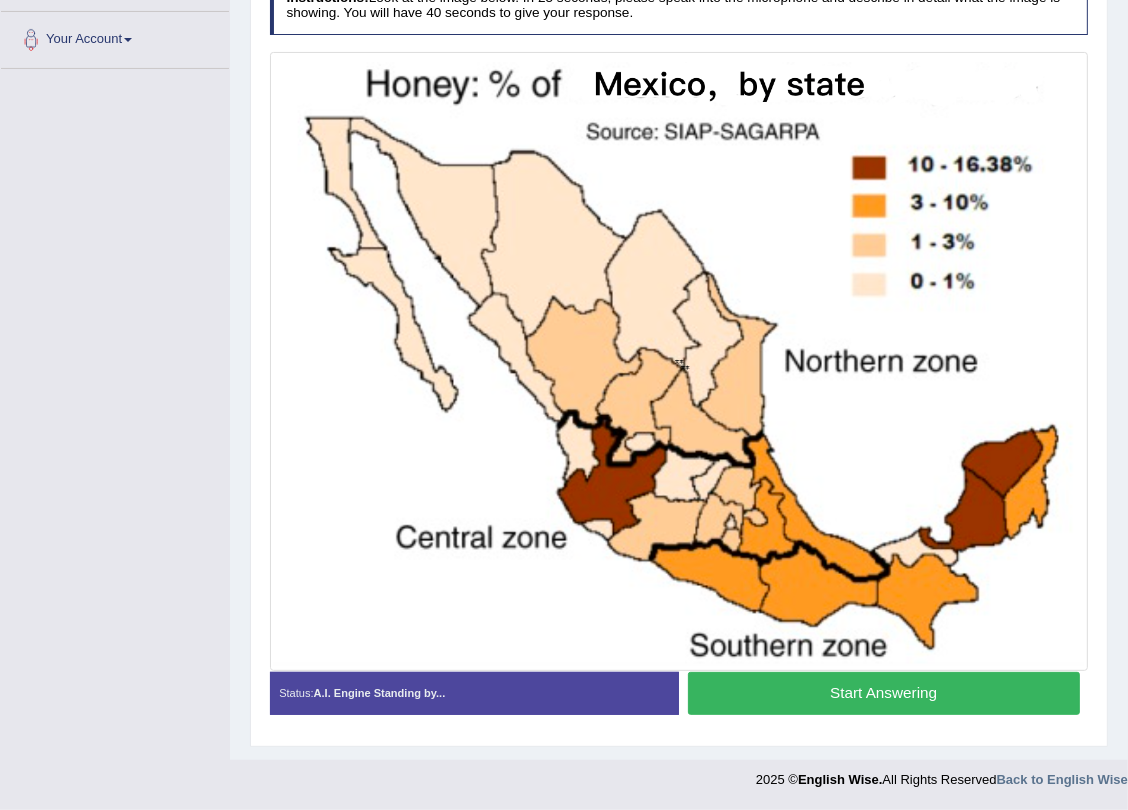 scroll, scrollTop: 443, scrollLeft: 0, axis: vertical 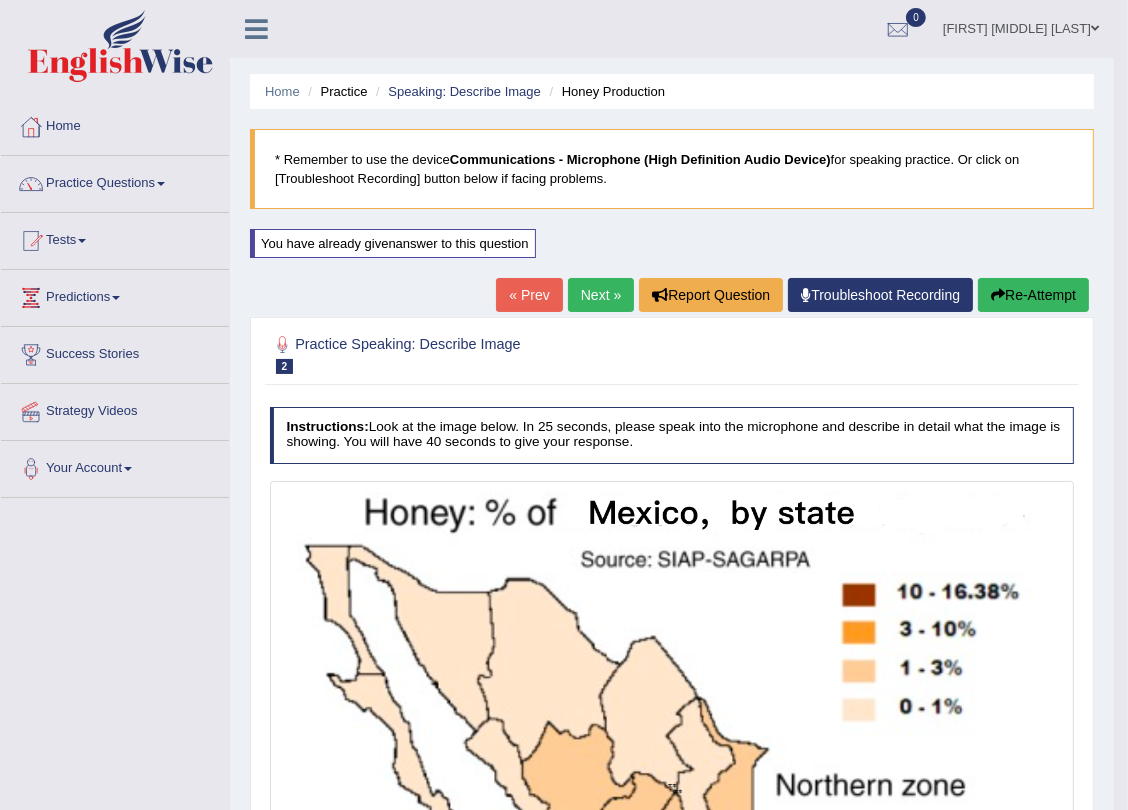 click on "Re-Attempt" at bounding box center [1033, 295] 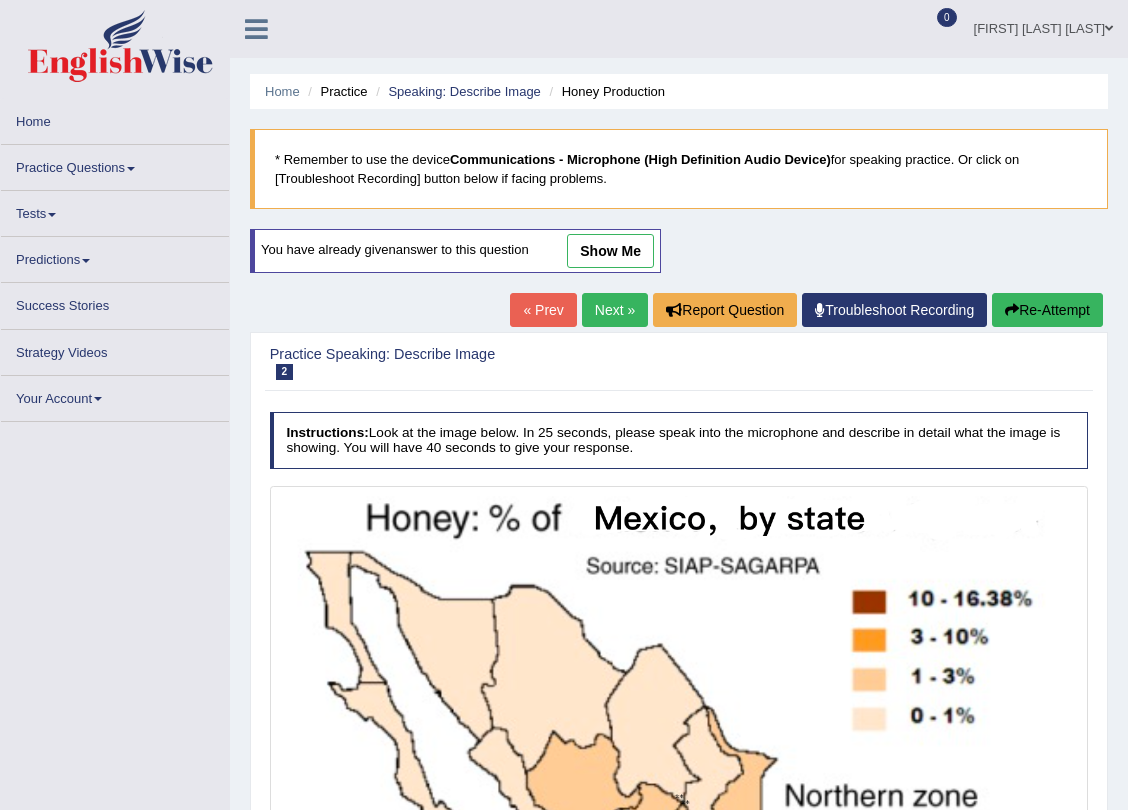scroll, scrollTop: 0, scrollLeft: 0, axis: both 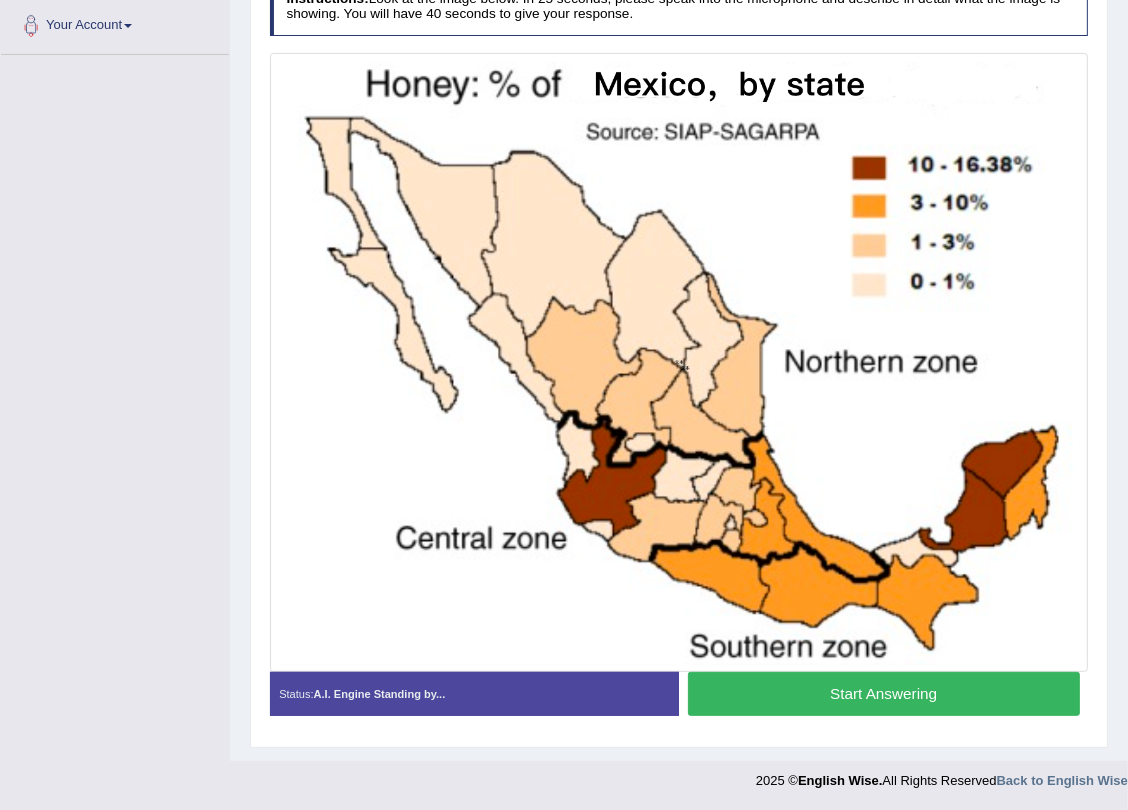 click on "Start Answering" at bounding box center [884, 693] 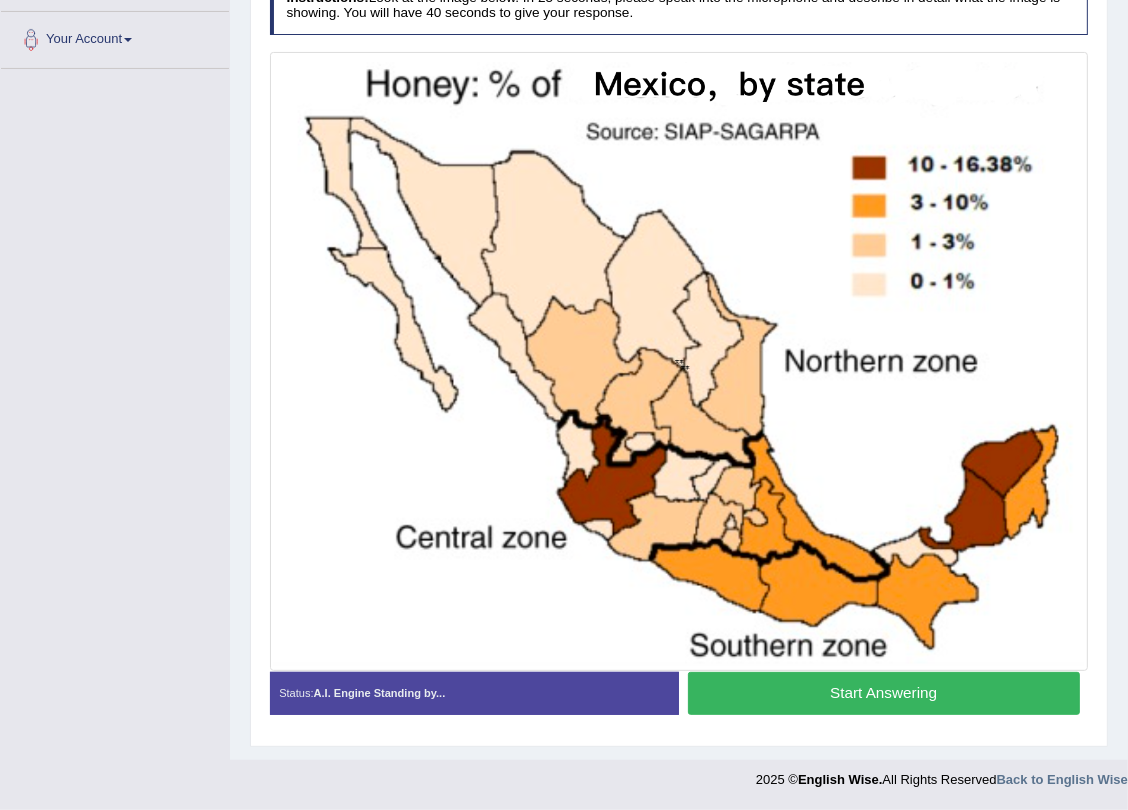 scroll, scrollTop: 443, scrollLeft: 0, axis: vertical 